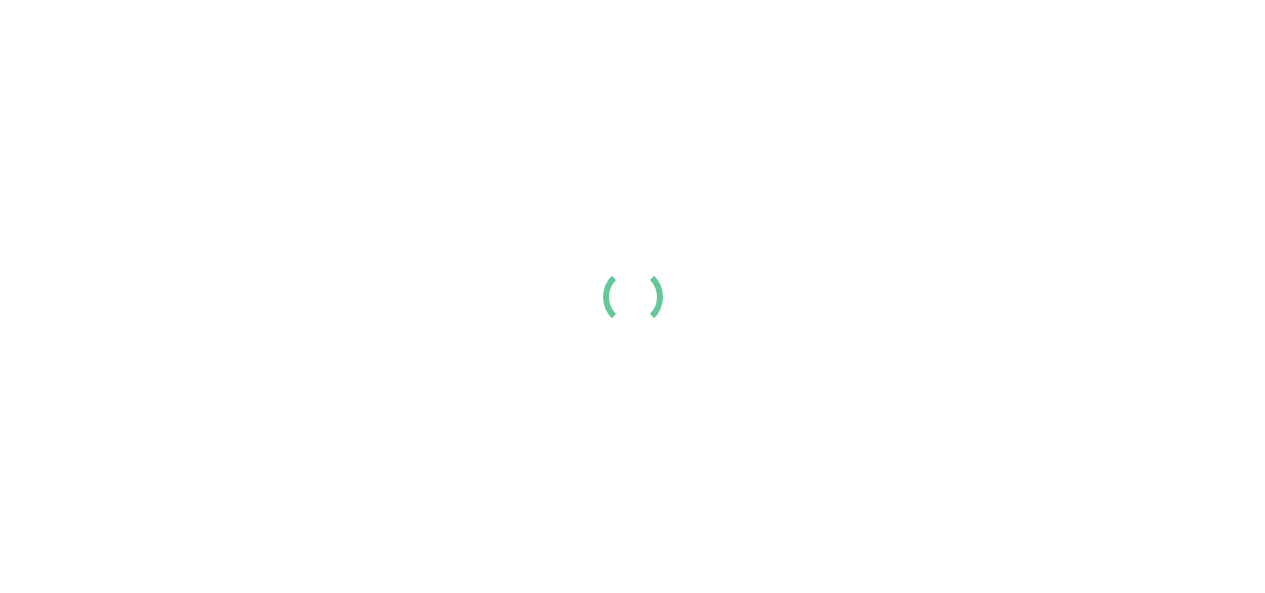 scroll, scrollTop: 0, scrollLeft: 0, axis: both 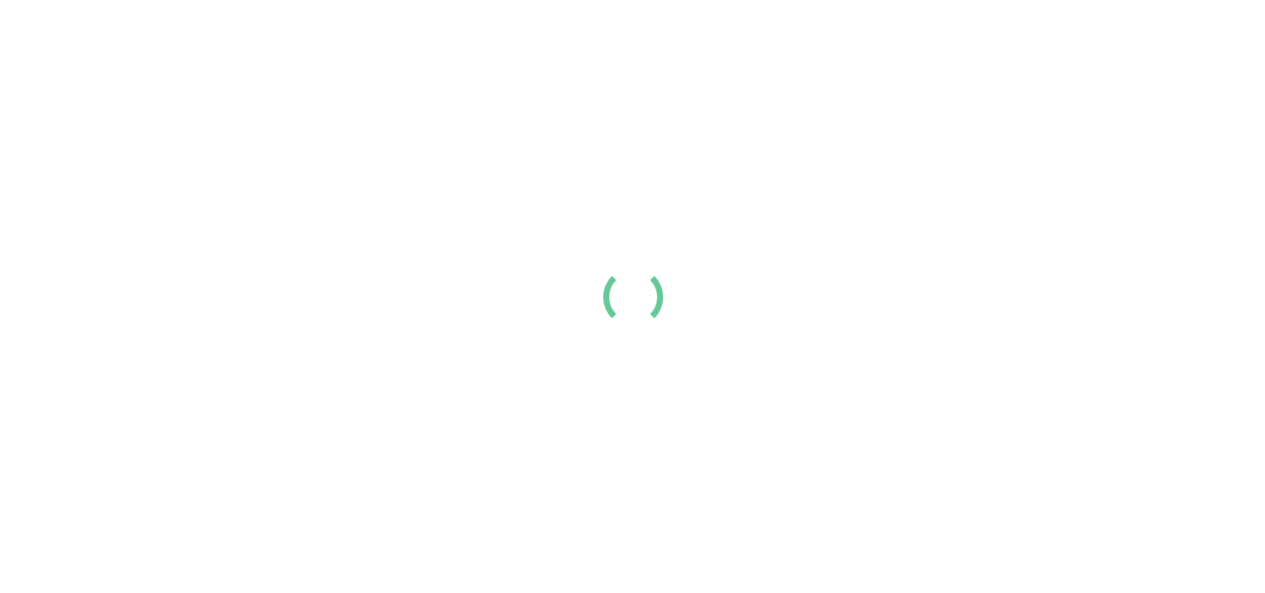 click at bounding box center [632, 296] 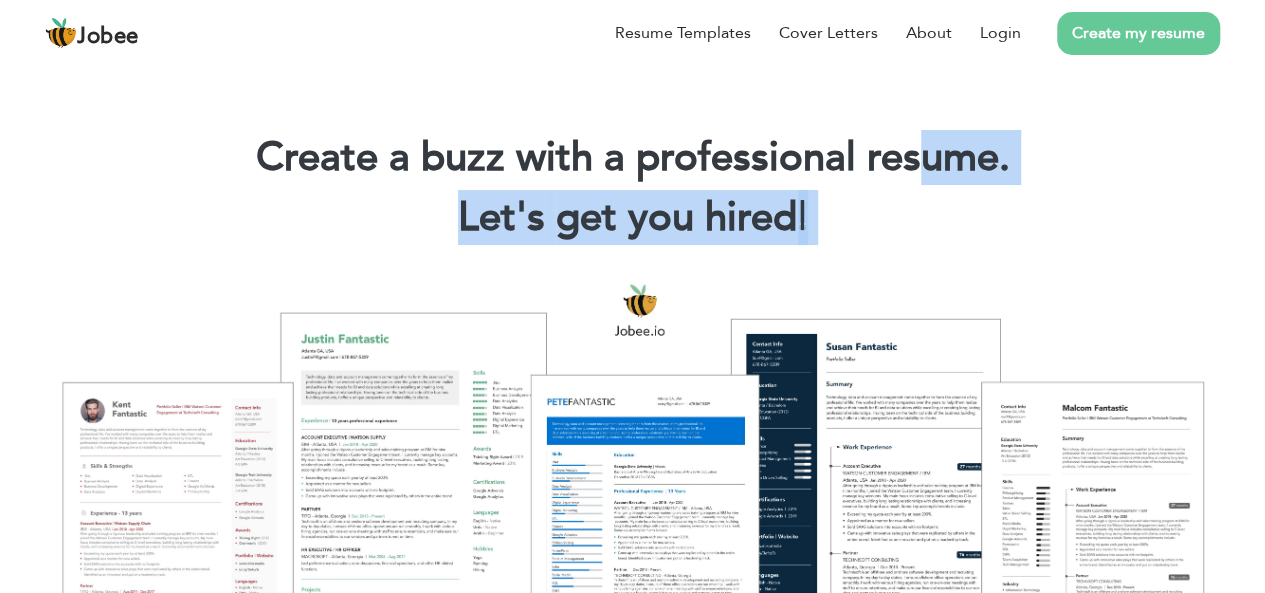 drag, startPoint x: 548, startPoint y: 356, endPoint x: 914, endPoint y: 154, distance: 418.04306 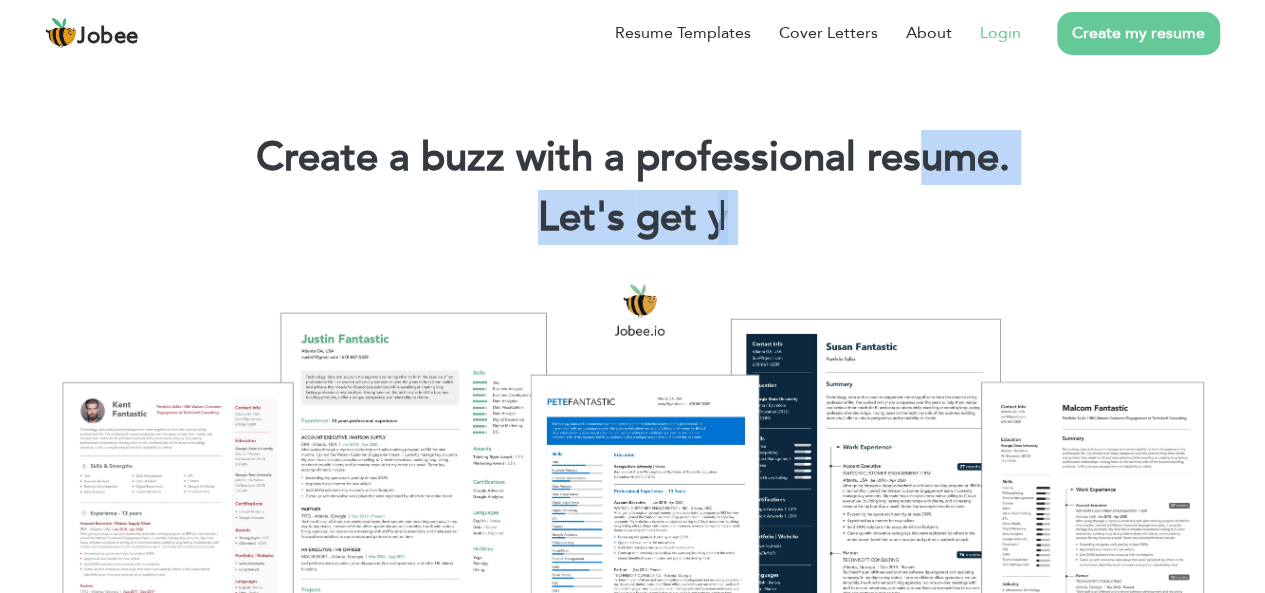 click on "Login" at bounding box center (1000, 33) 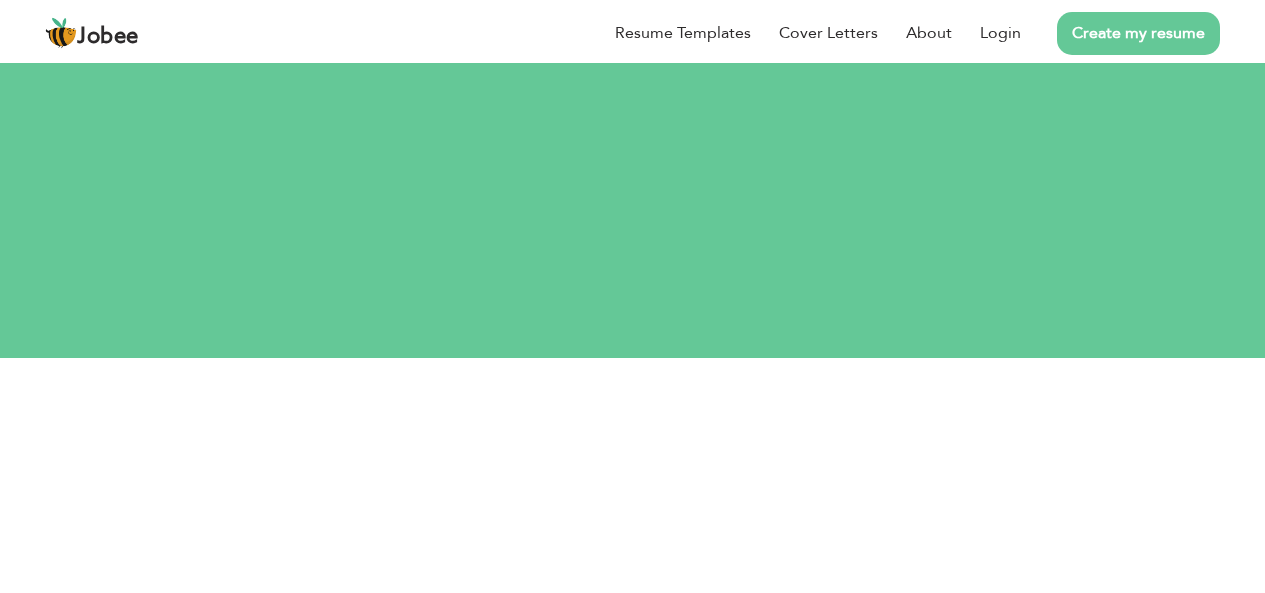 scroll, scrollTop: 0, scrollLeft: 0, axis: both 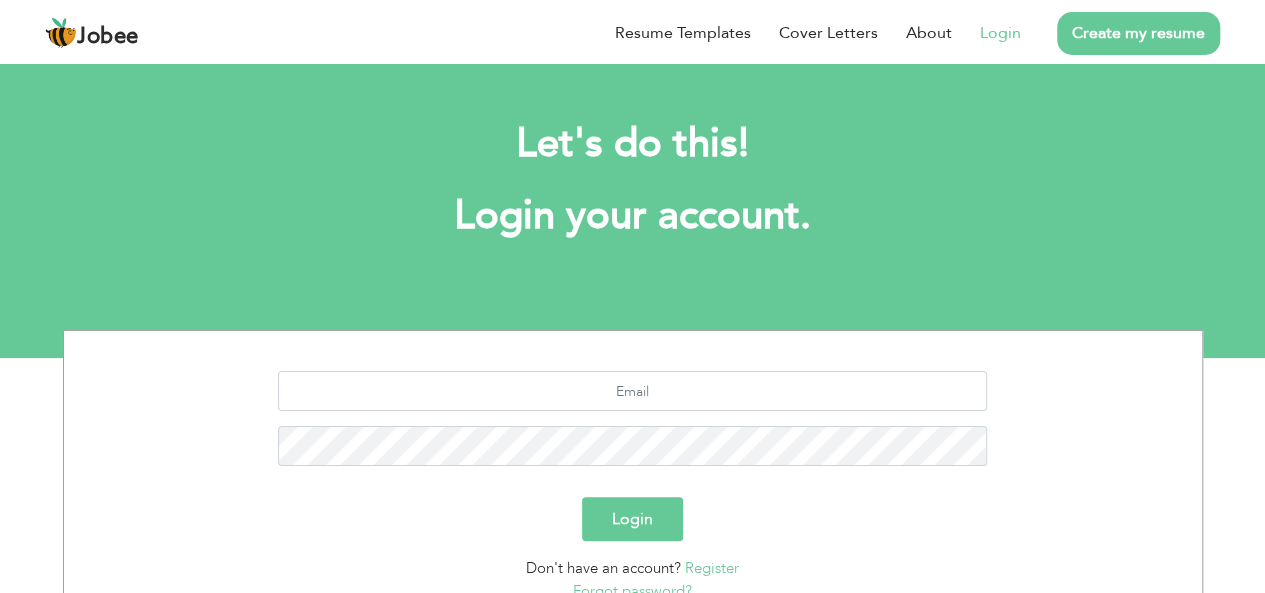 click on "Login" at bounding box center [632, 519] 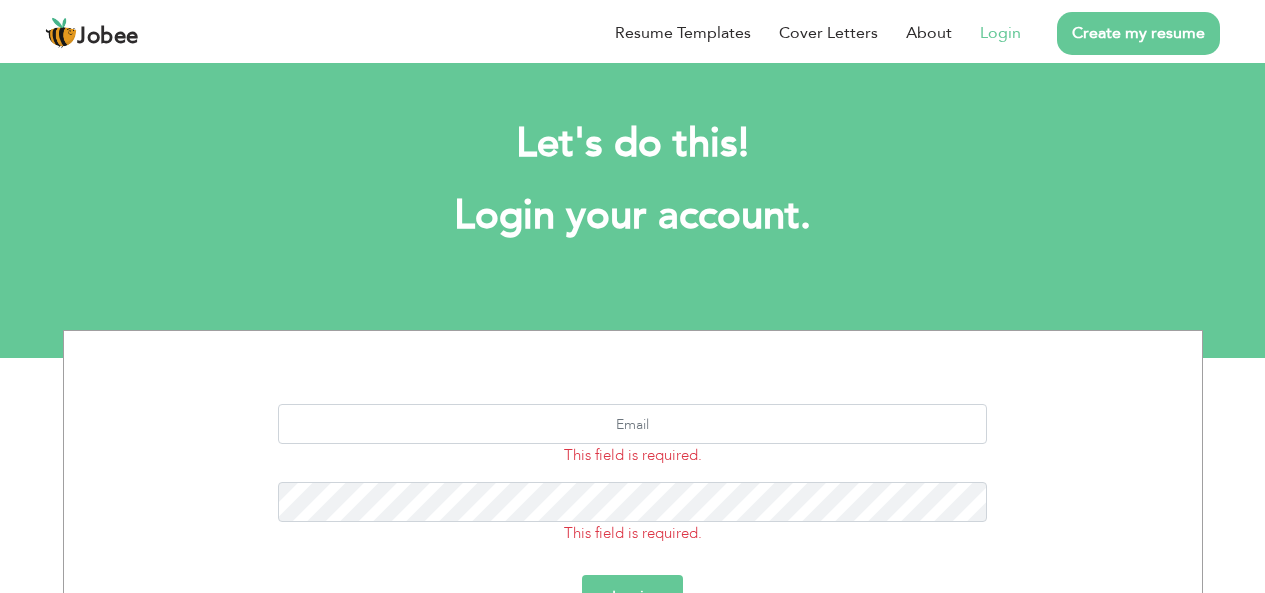scroll, scrollTop: 0, scrollLeft: 0, axis: both 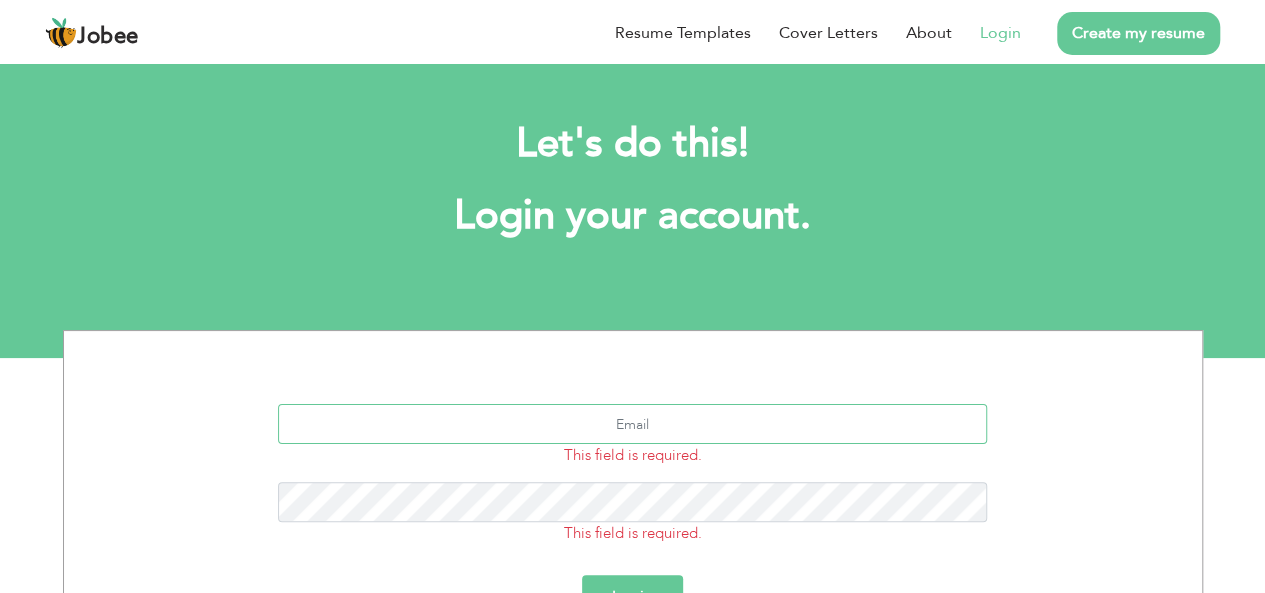 click at bounding box center [632, 424] 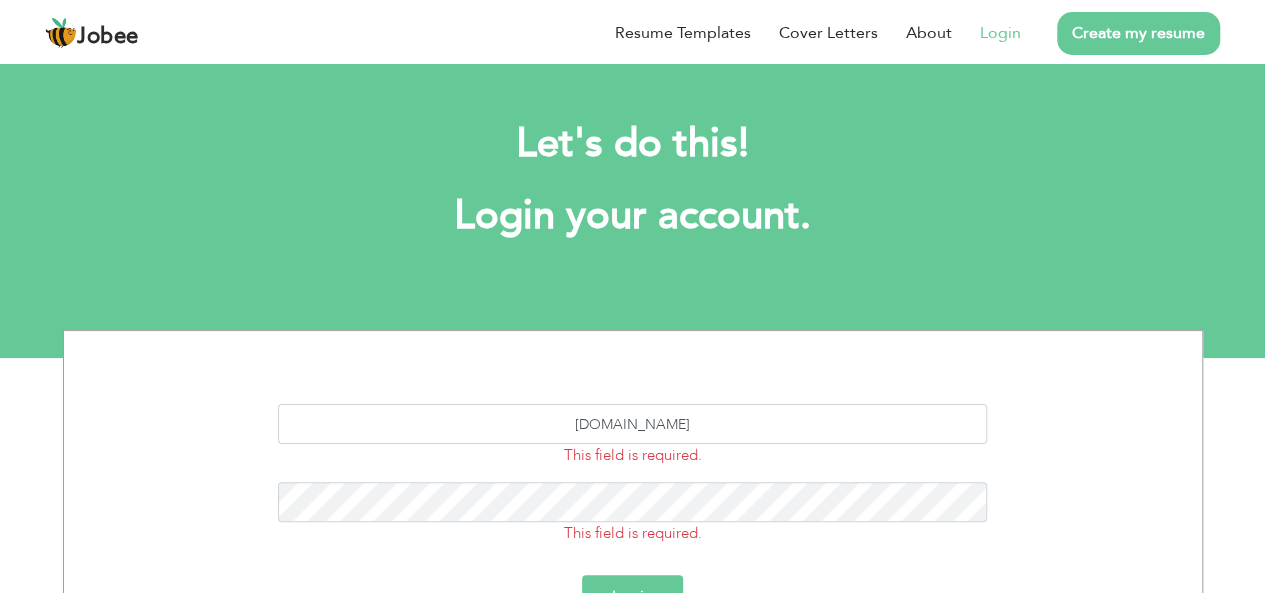 click on "Login" at bounding box center [632, 597] 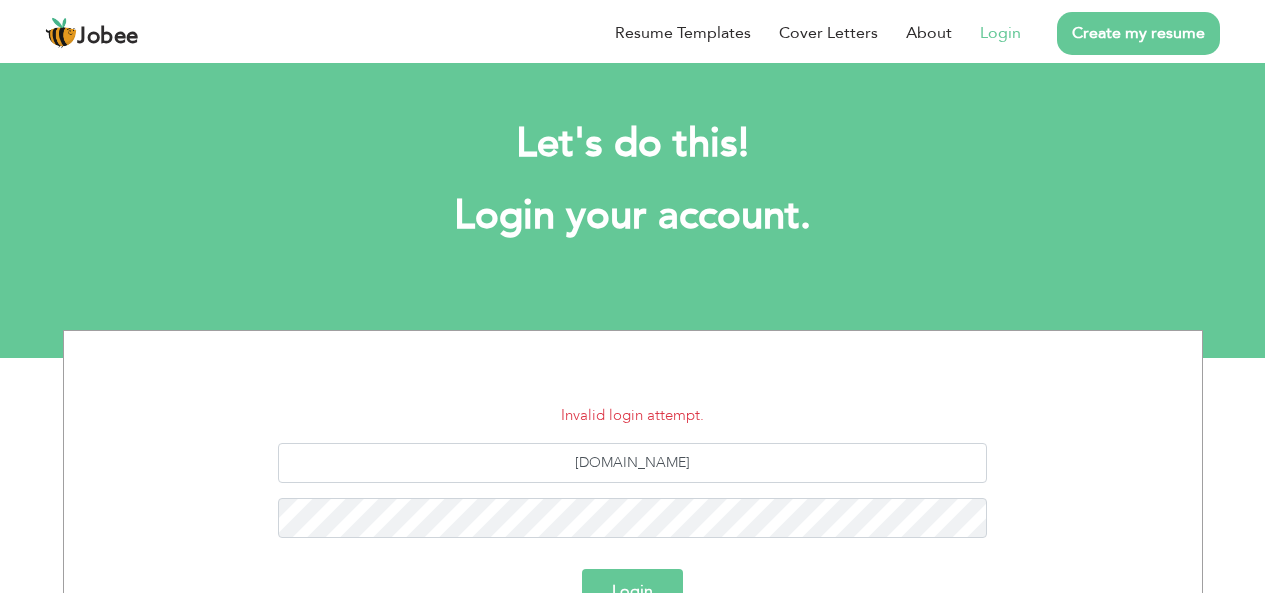 scroll, scrollTop: 0, scrollLeft: 0, axis: both 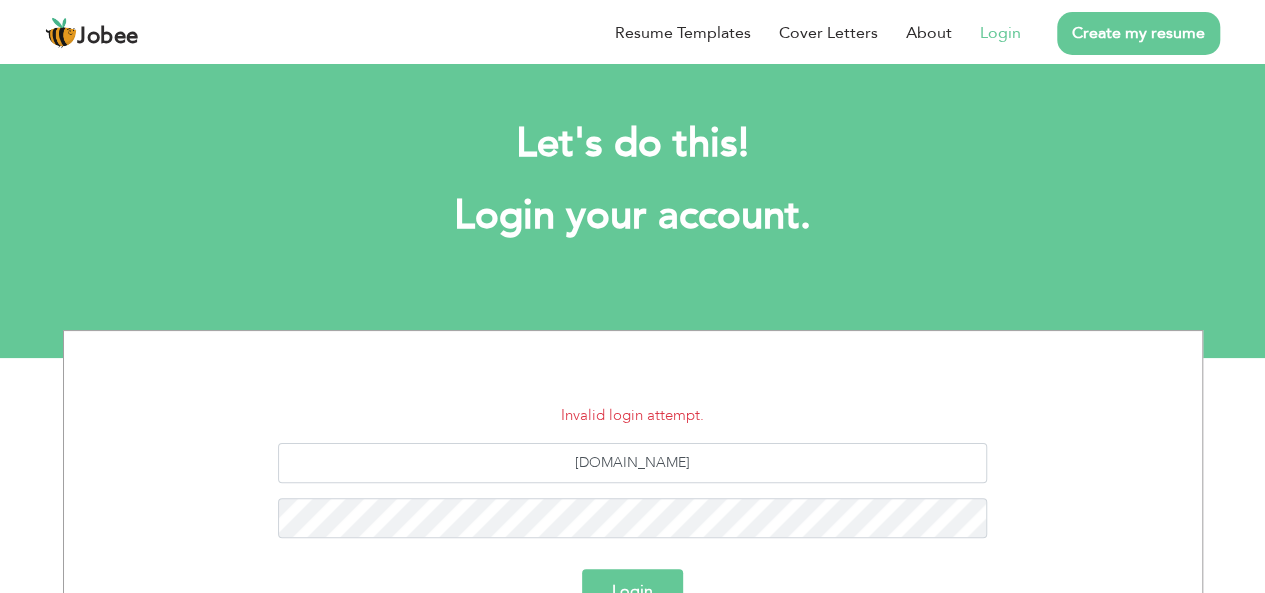 click on "Create my resume" at bounding box center [1138, 33] 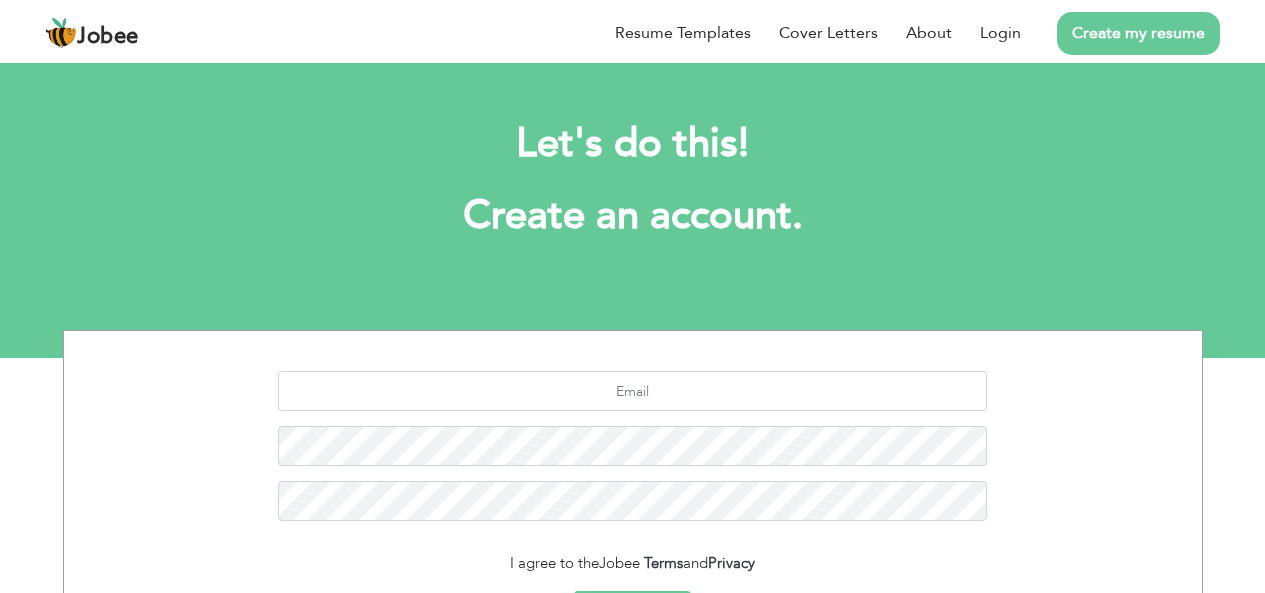 scroll, scrollTop: 0, scrollLeft: 0, axis: both 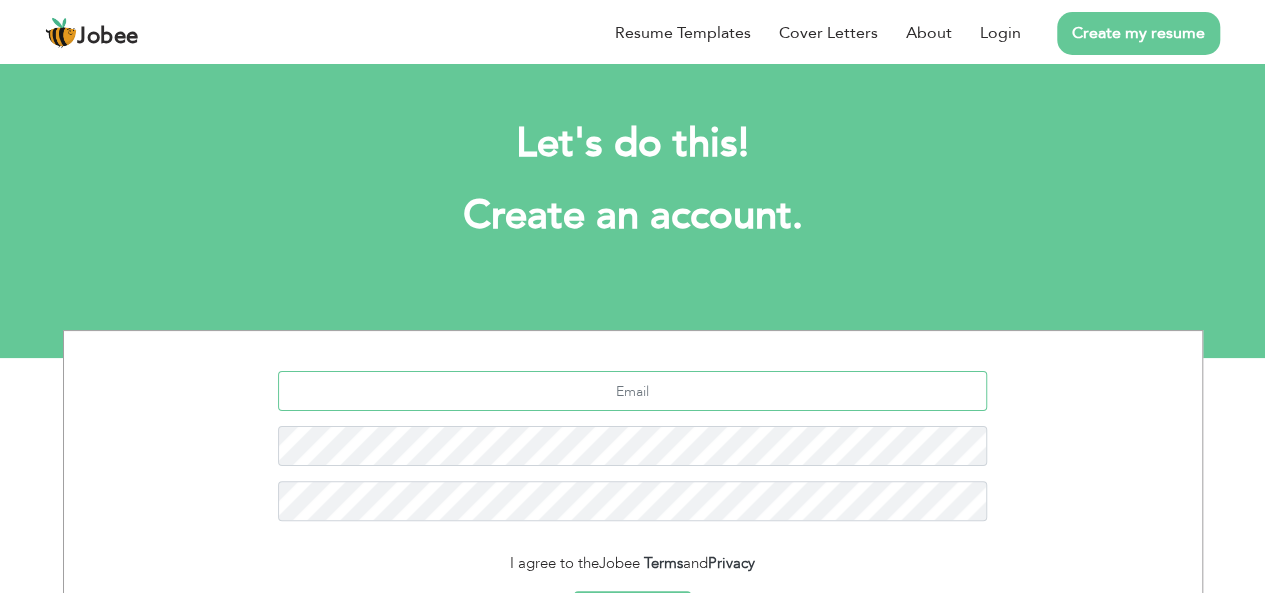 click at bounding box center (632, 391) 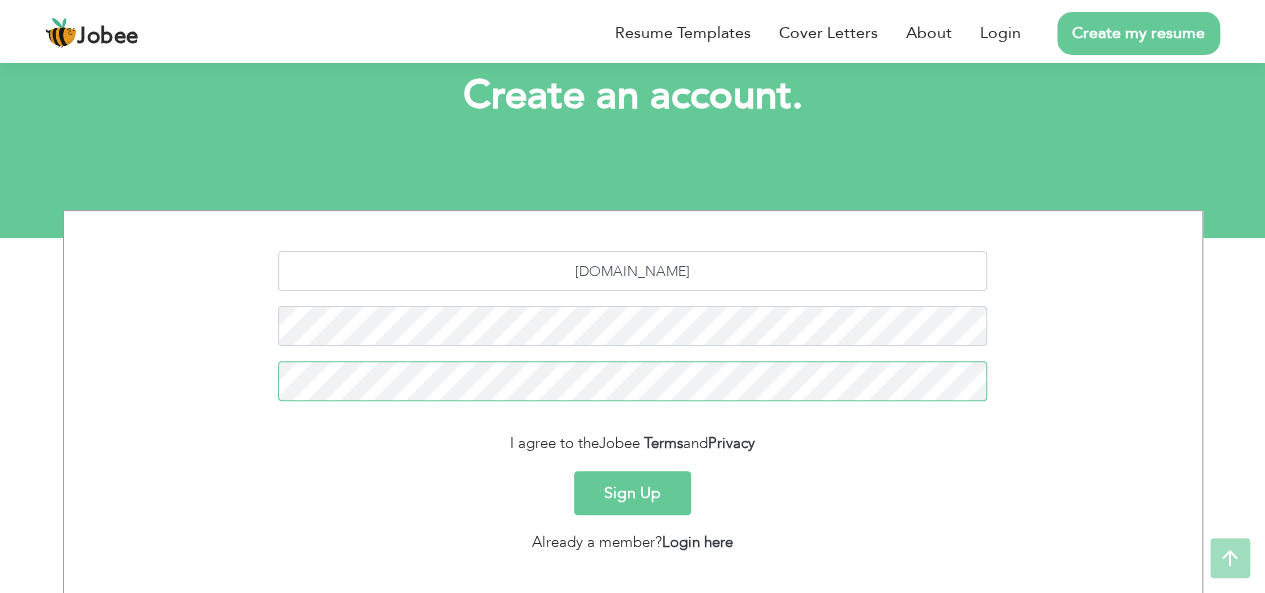 scroll, scrollTop: 133, scrollLeft: 0, axis: vertical 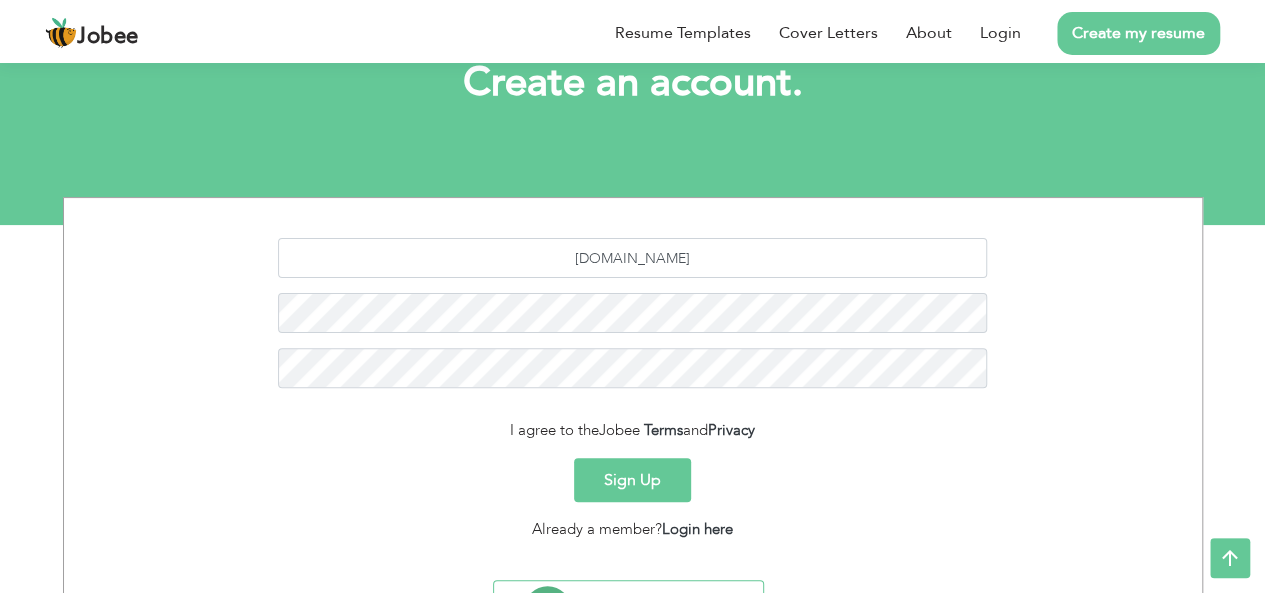 click on "Sign Up" at bounding box center (632, 480) 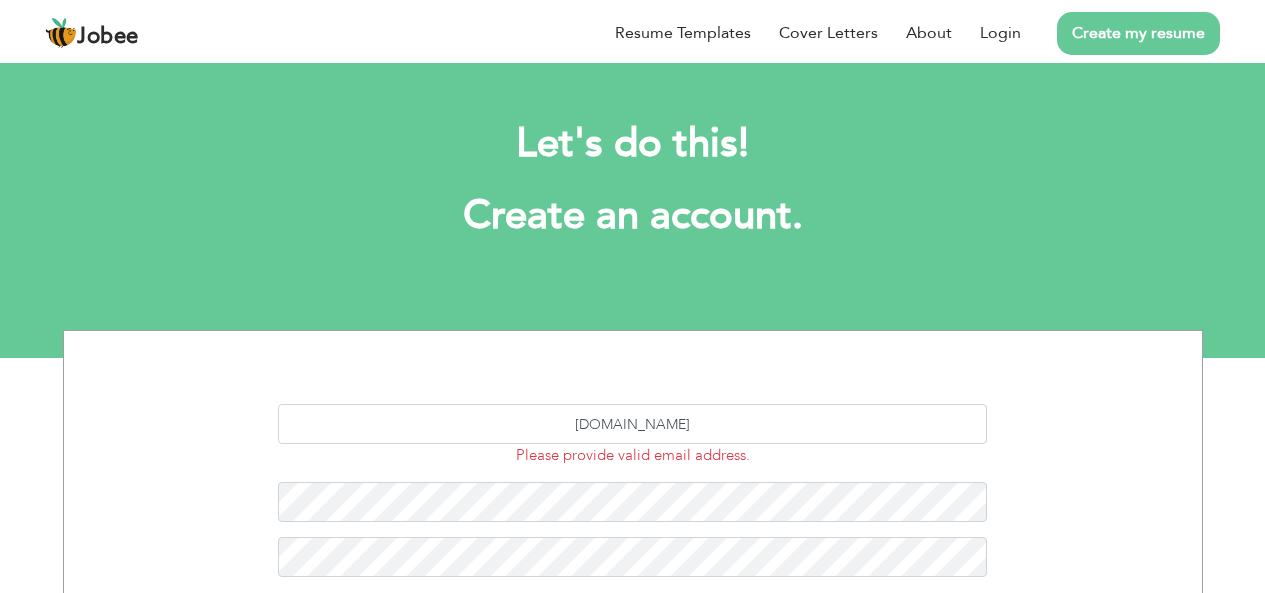 scroll, scrollTop: 0, scrollLeft: 0, axis: both 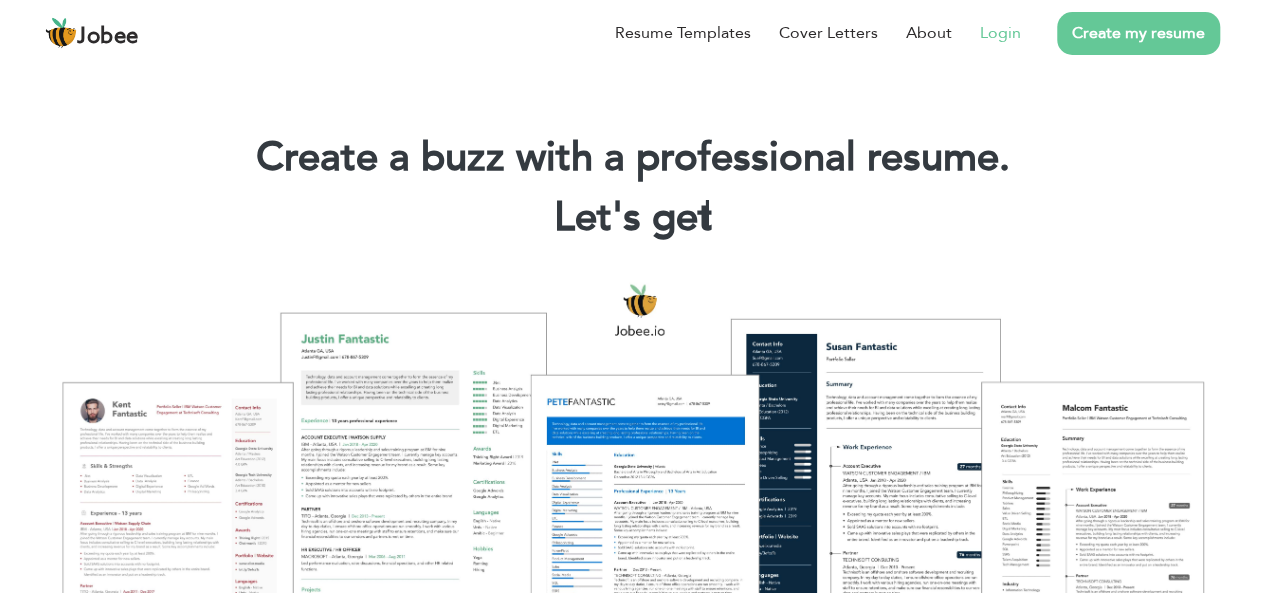 click on "Login" at bounding box center (986, 33) 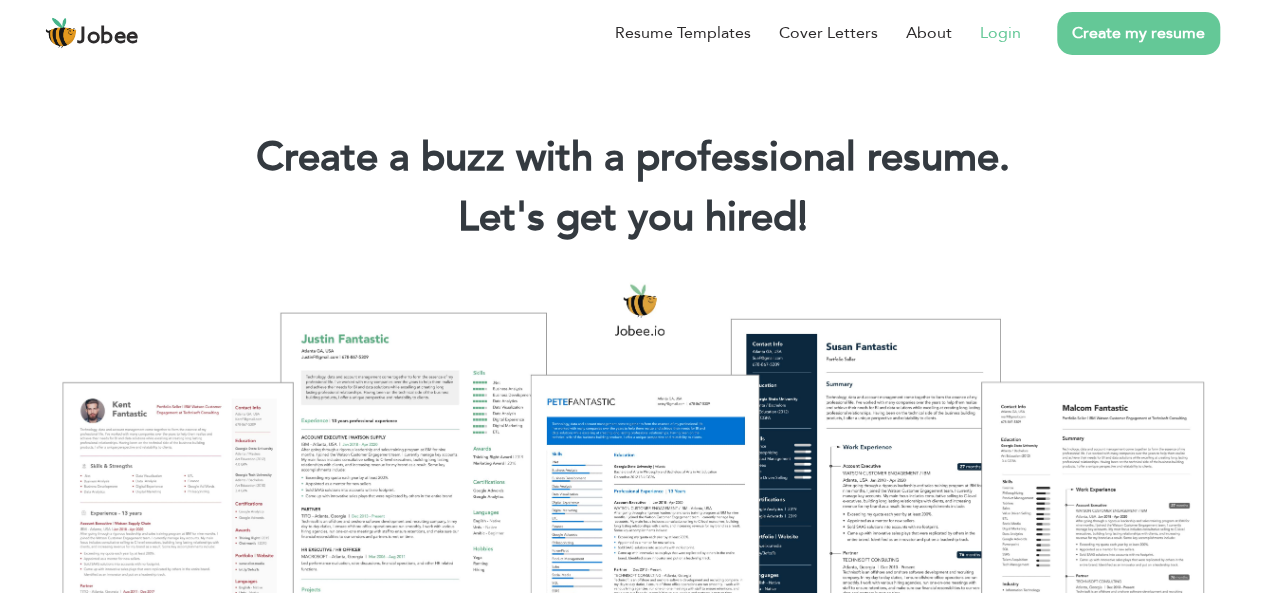 click on "Login" at bounding box center (1000, 33) 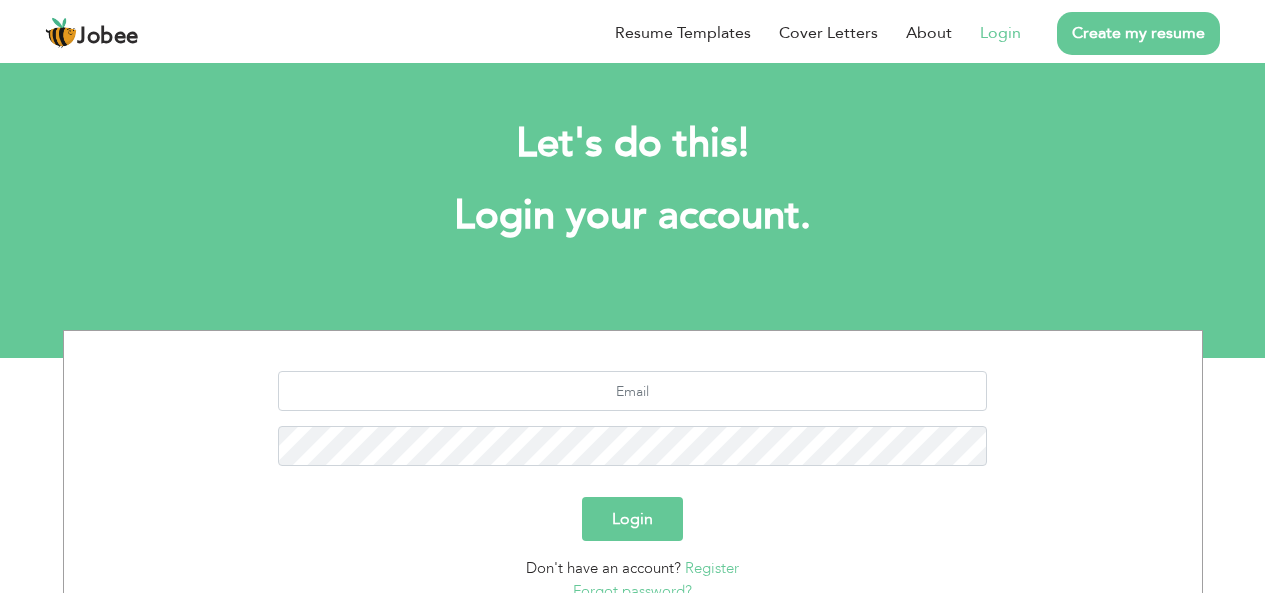 scroll, scrollTop: 0, scrollLeft: 0, axis: both 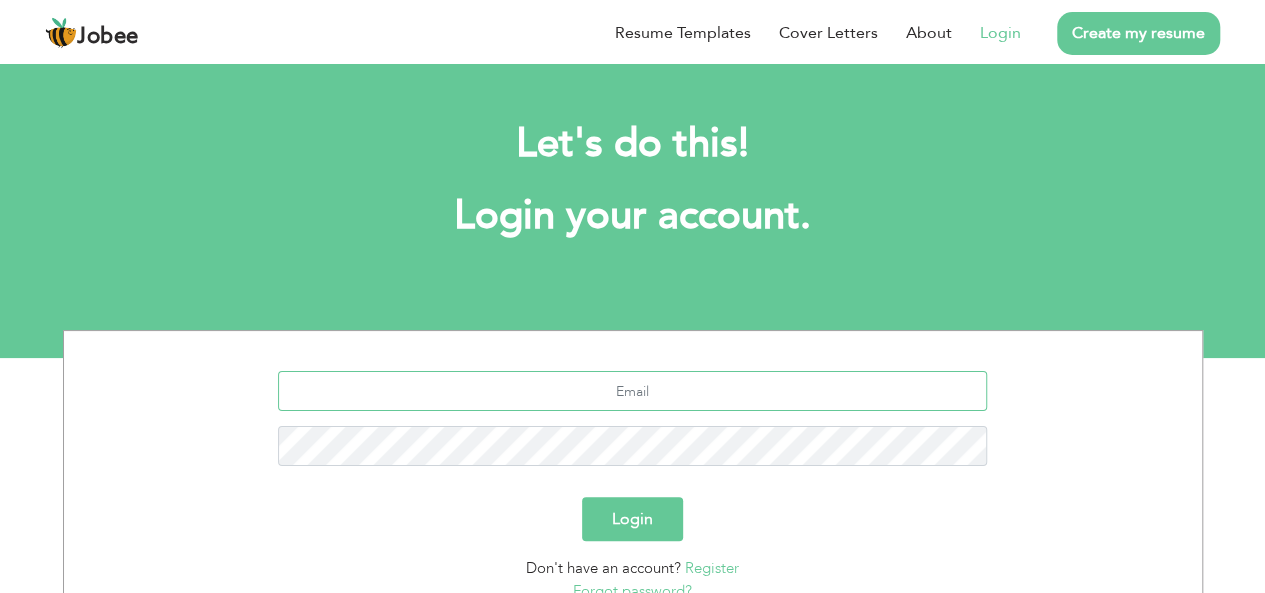 click at bounding box center (632, 391) 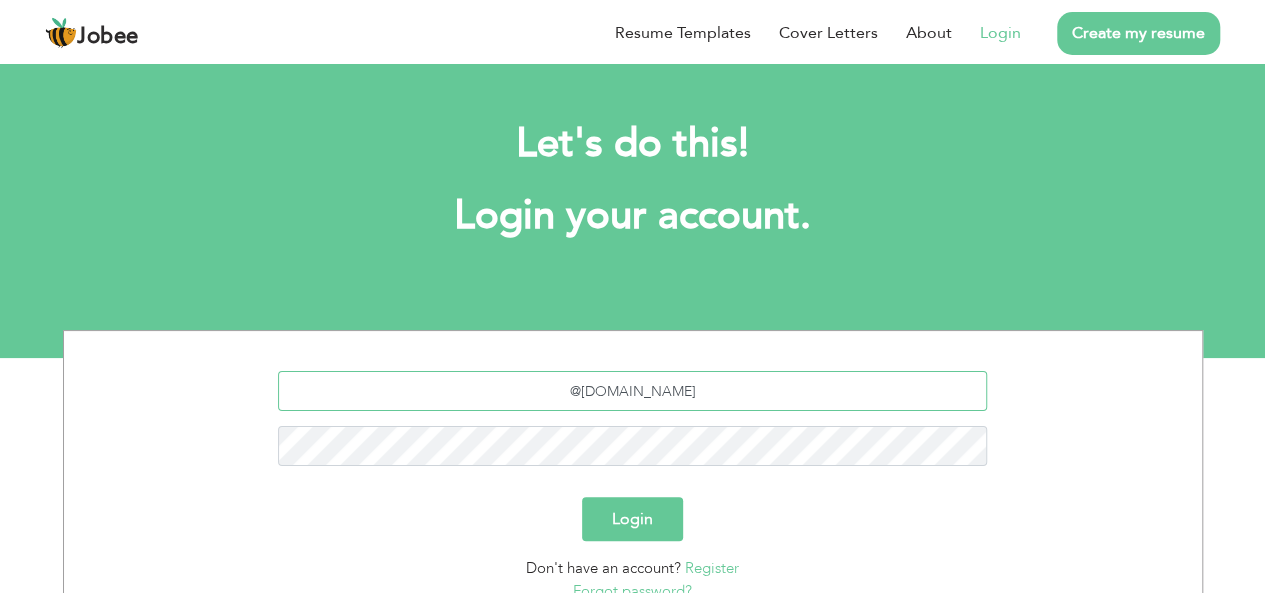 click on "@[DOMAIN_NAME]" at bounding box center [632, 391] 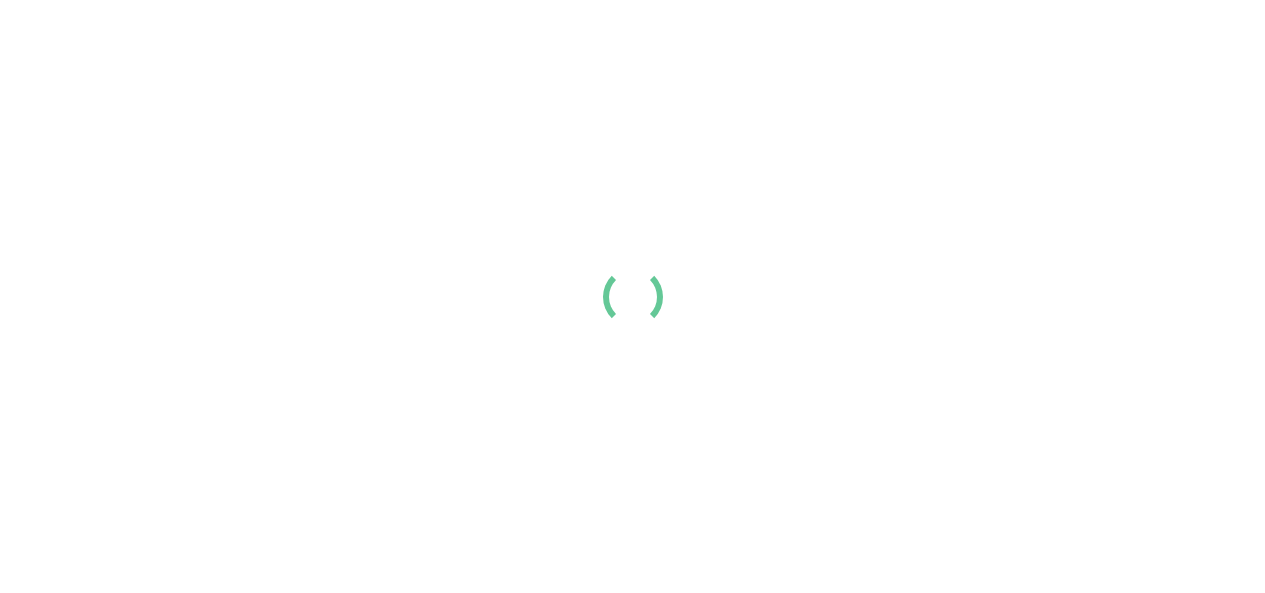 scroll, scrollTop: 0, scrollLeft: 0, axis: both 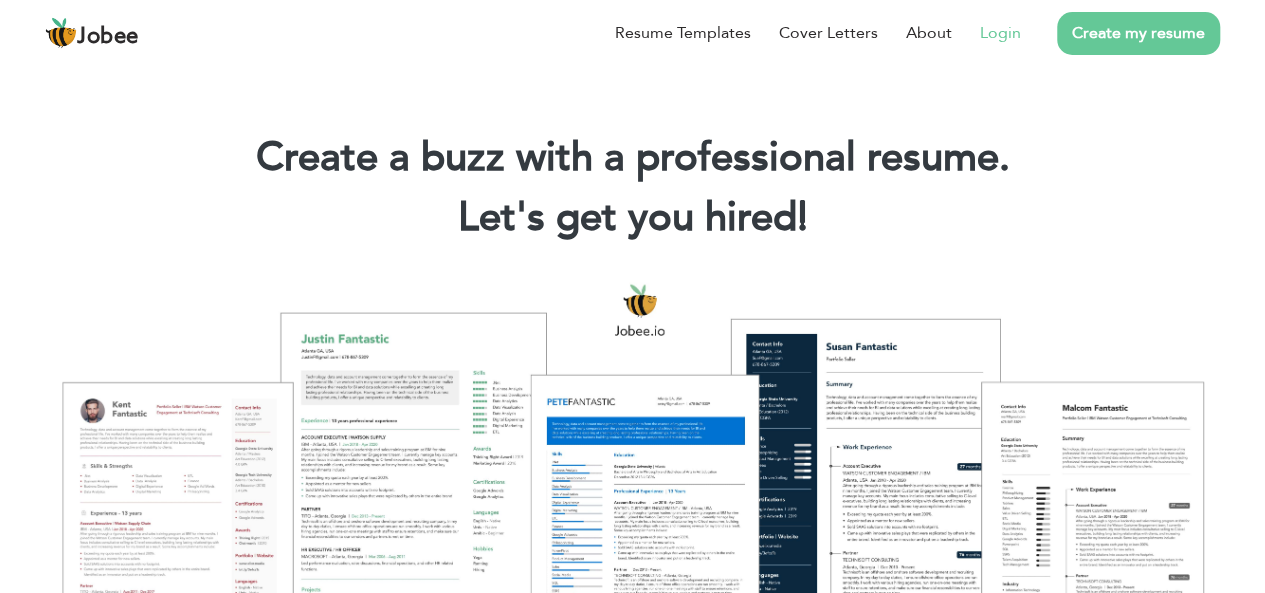 click on "Login" at bounding box center [986, 33] 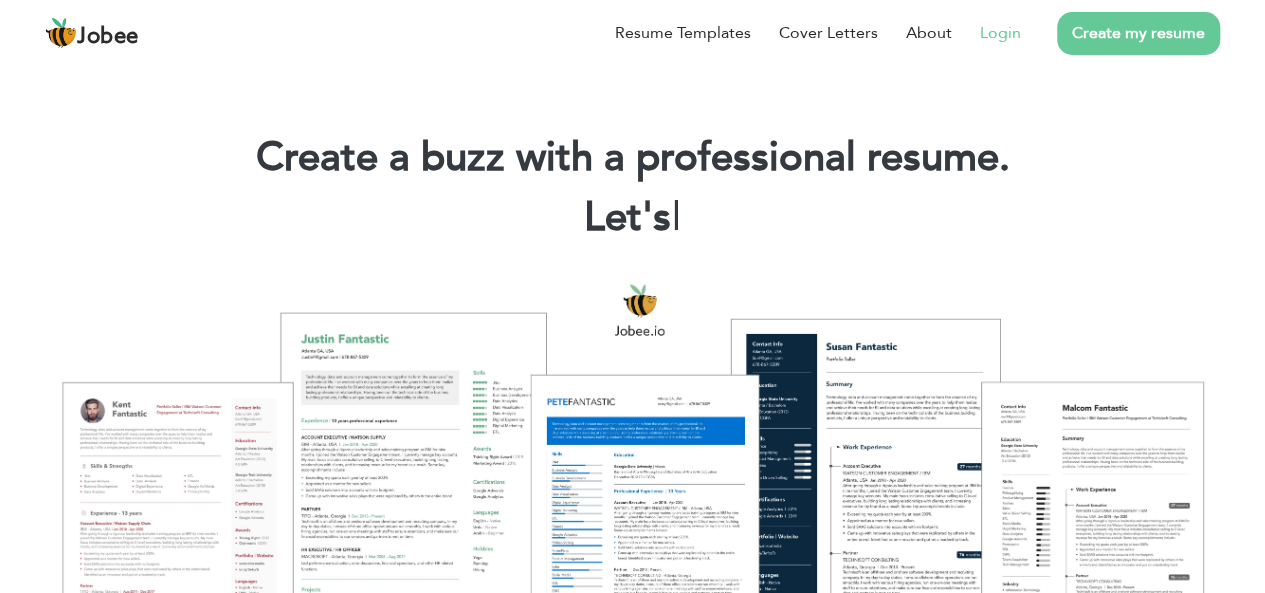 click on "Login" at bounding box center [1000, 33] 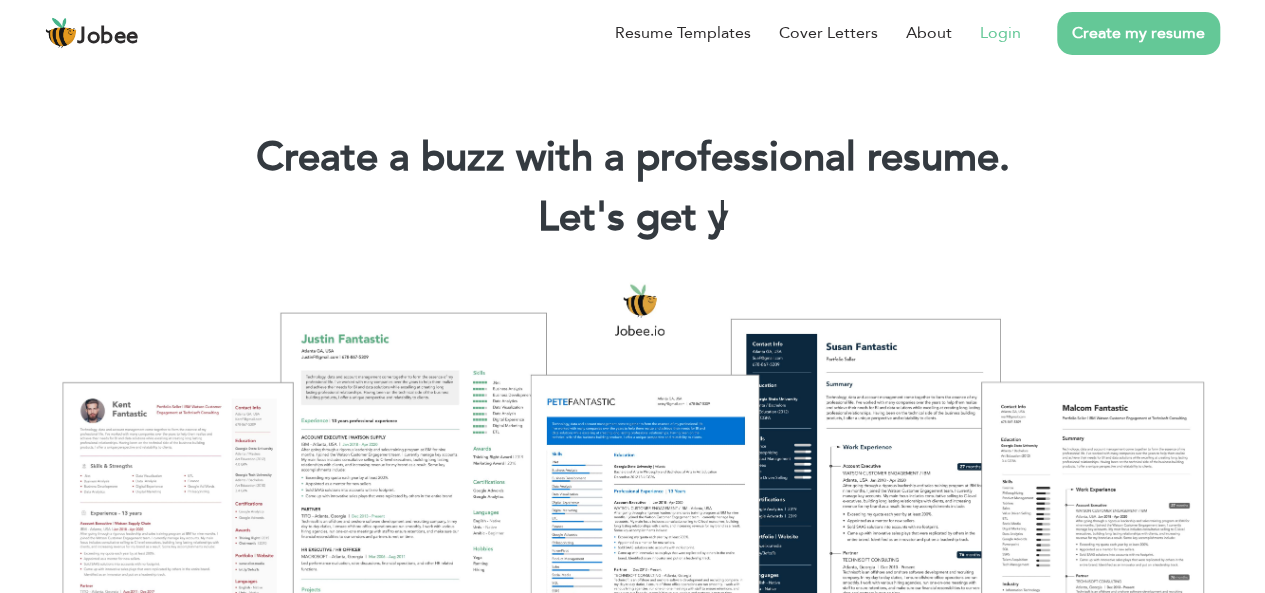 click on "Login" at bounding box center (1000, 33) 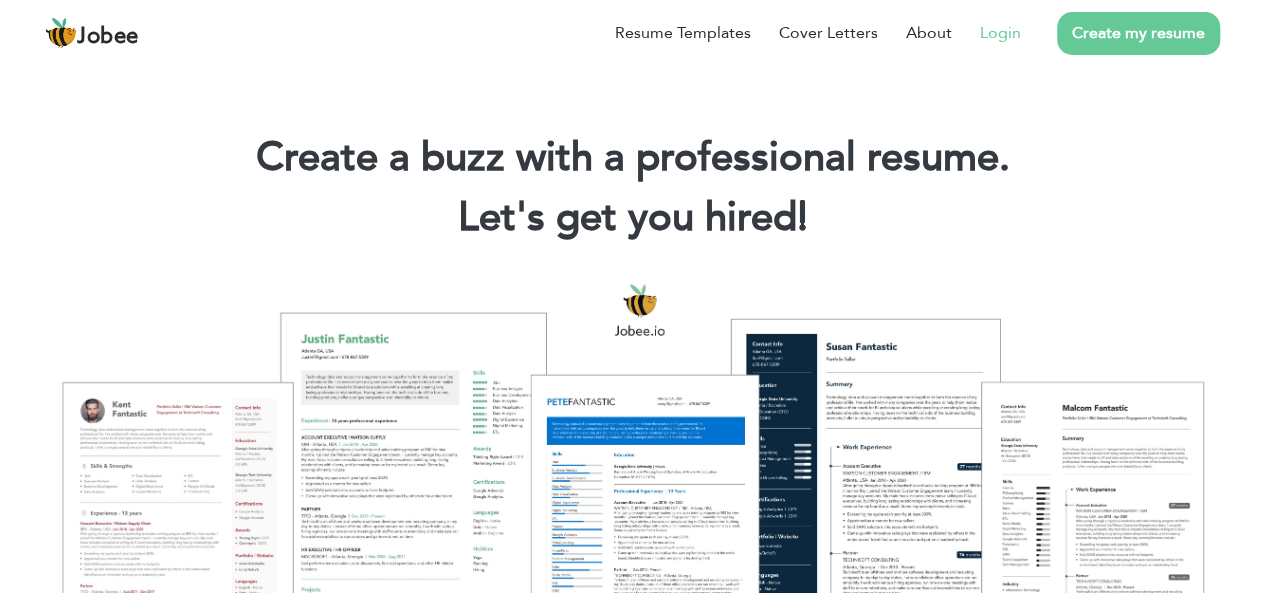 click on "Login" at bounding box center (1000, 33) 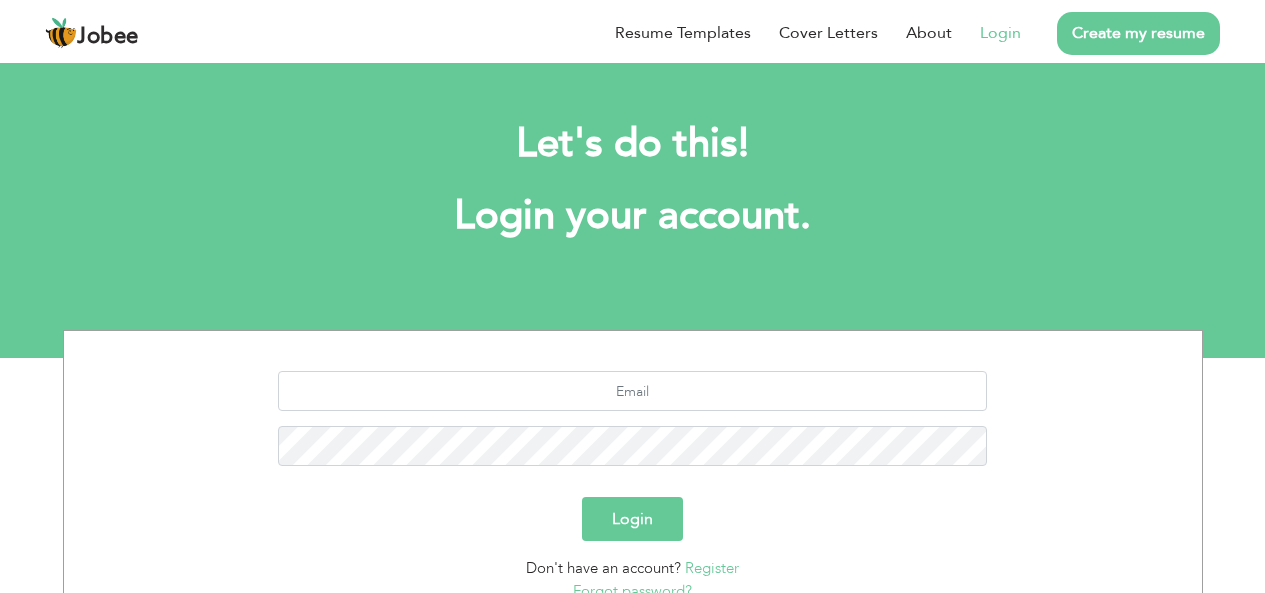scroll, scrollTop: 0, scrollLeft: 0, axis: both 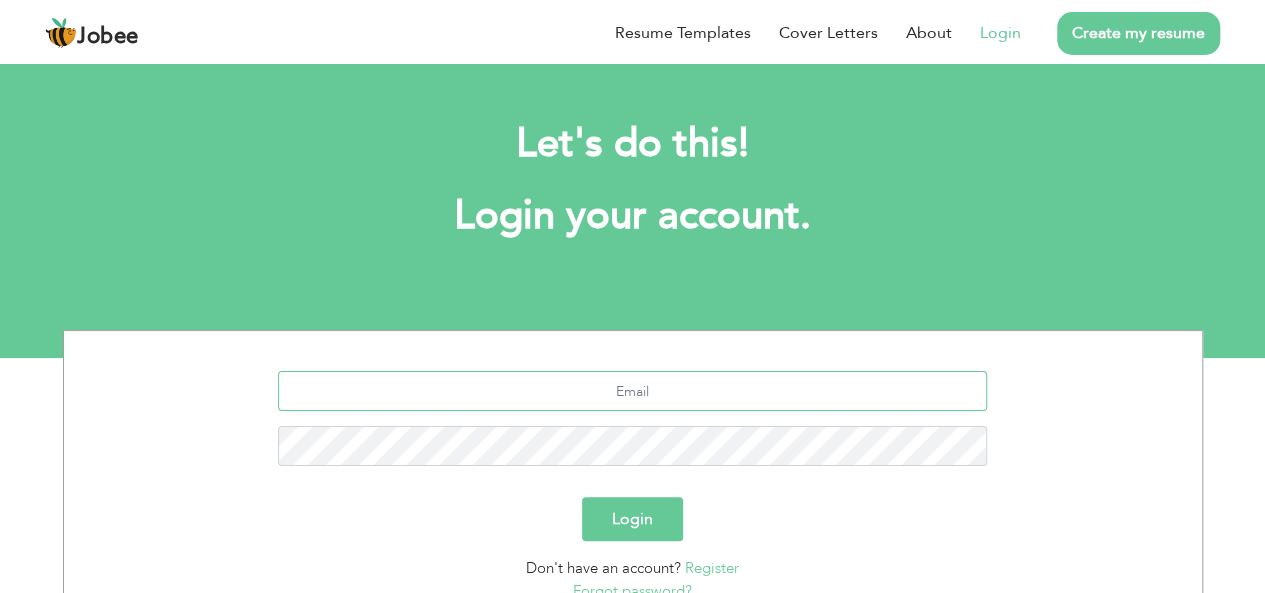 click at bounding box center (632, 391) 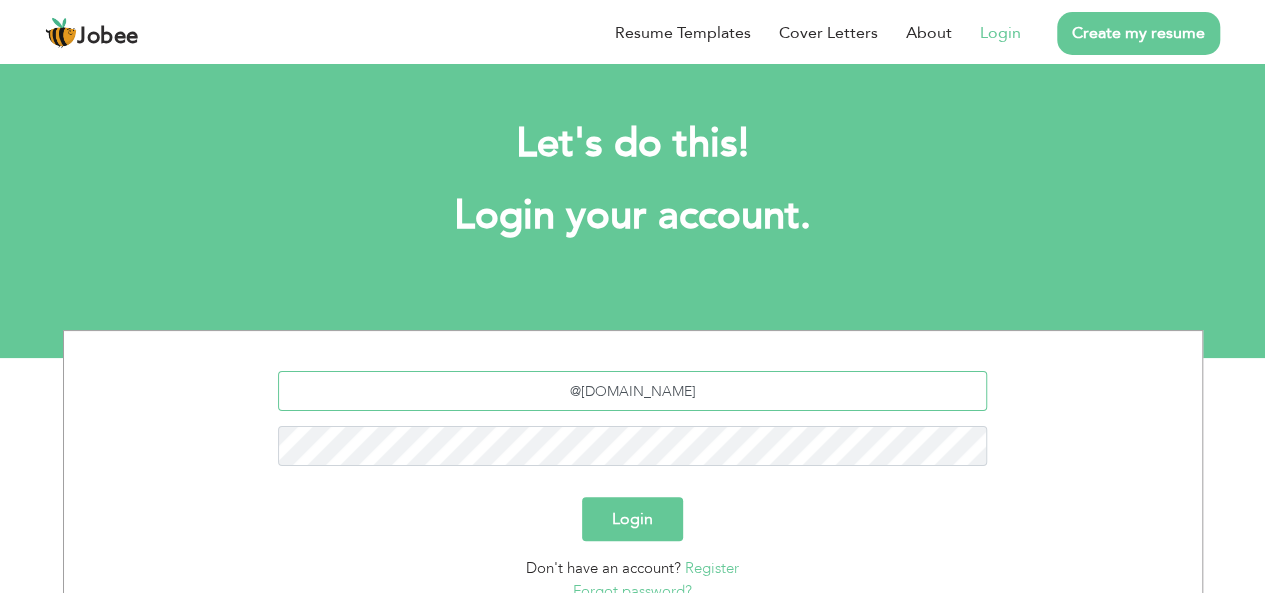 click on "@gmail.com" at bounding box center (632, 391) 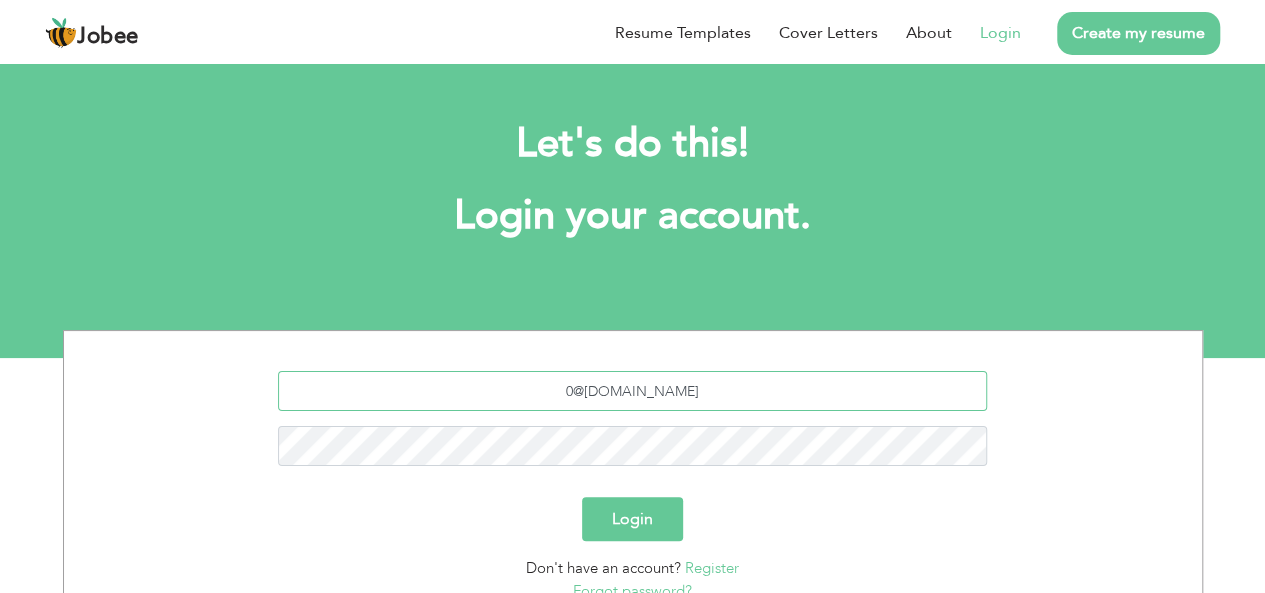 click on "0@gmail.com" at bounding box center (632, 391) 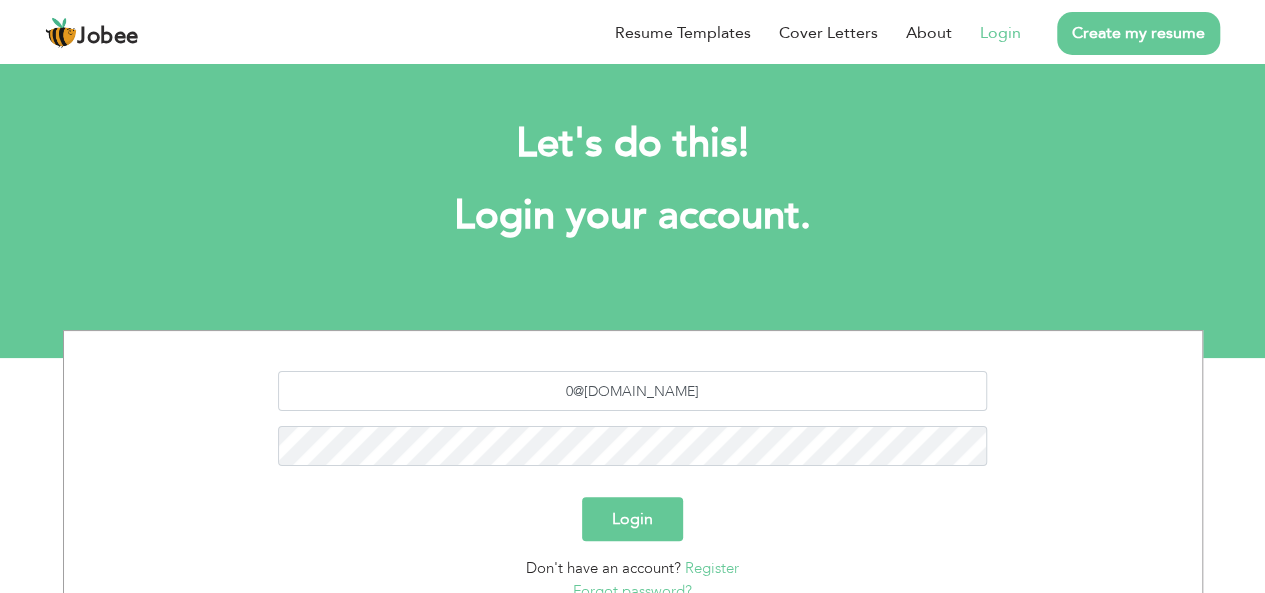 click on "0@gmail.com" at bounding box center (633, 426) 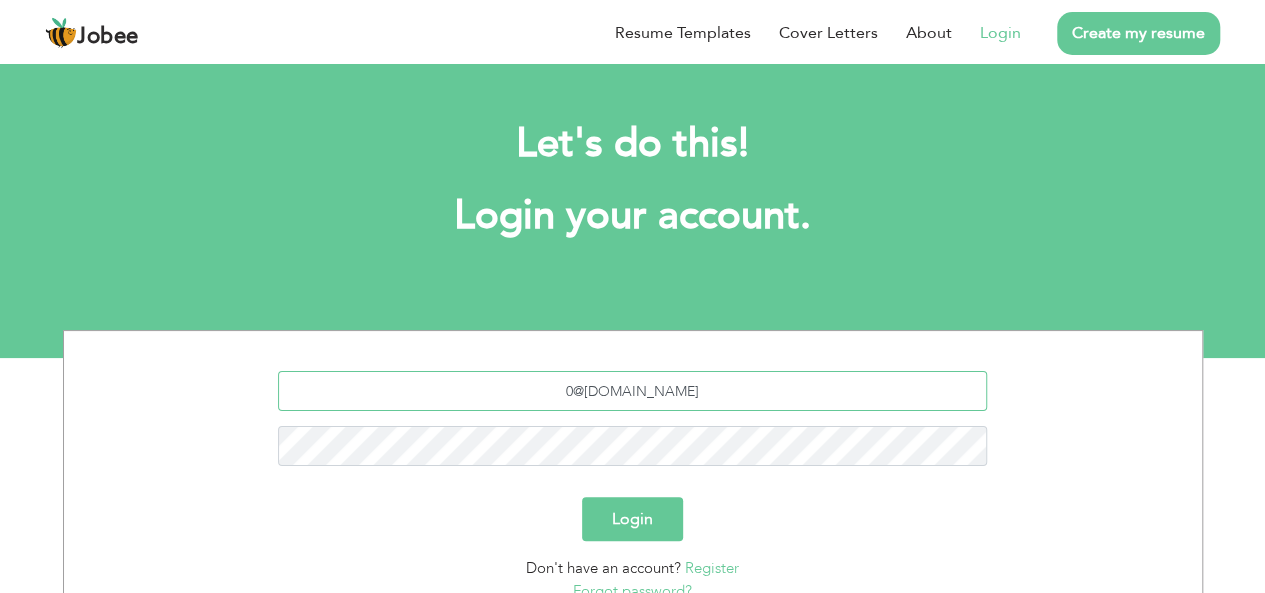 click on "0@gmail.com" at bounding box center [632, 391] 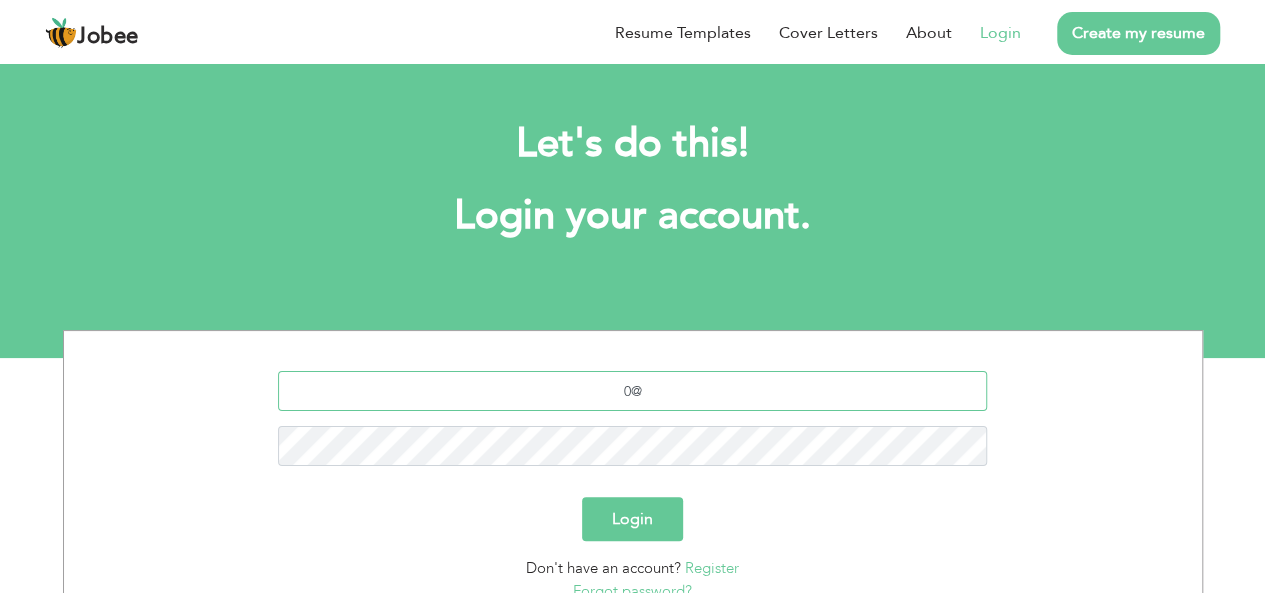 type on "0" 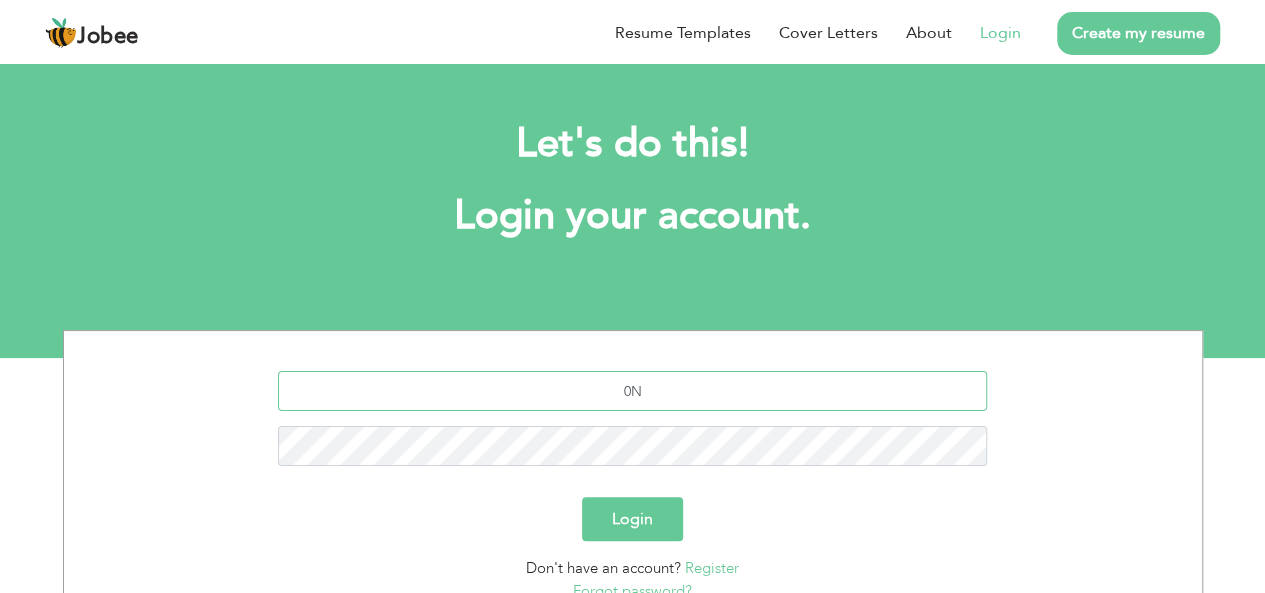 type on "0" 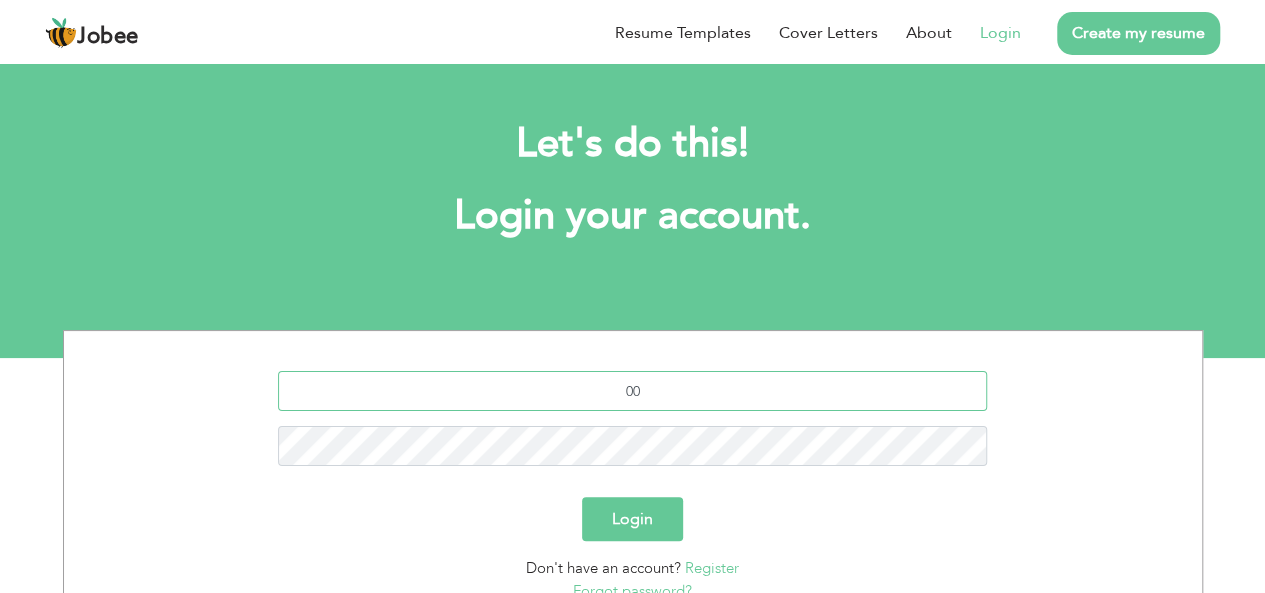 type on "0" 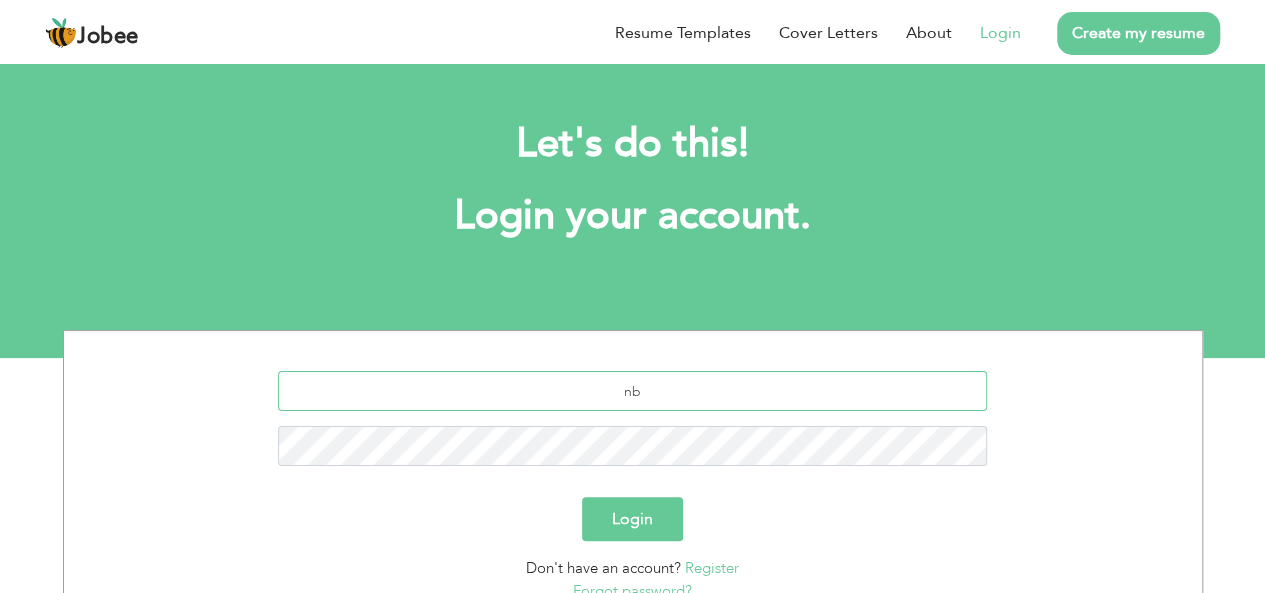 type on "n" 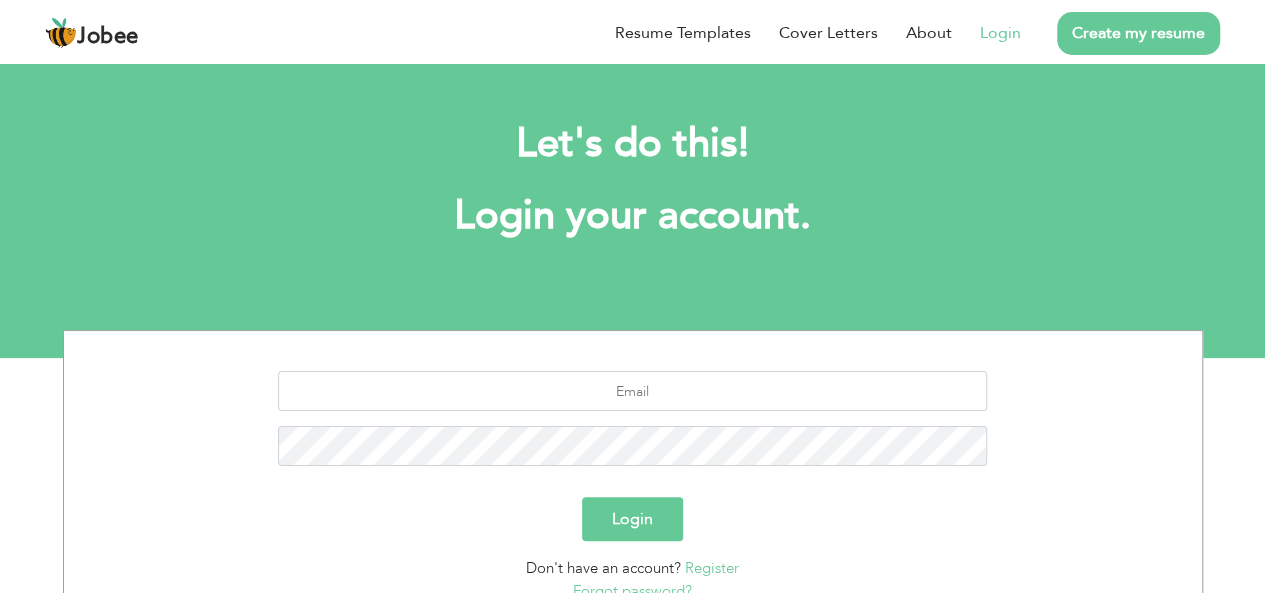 click on "Forgot password?" at bounding box center [633, 591] 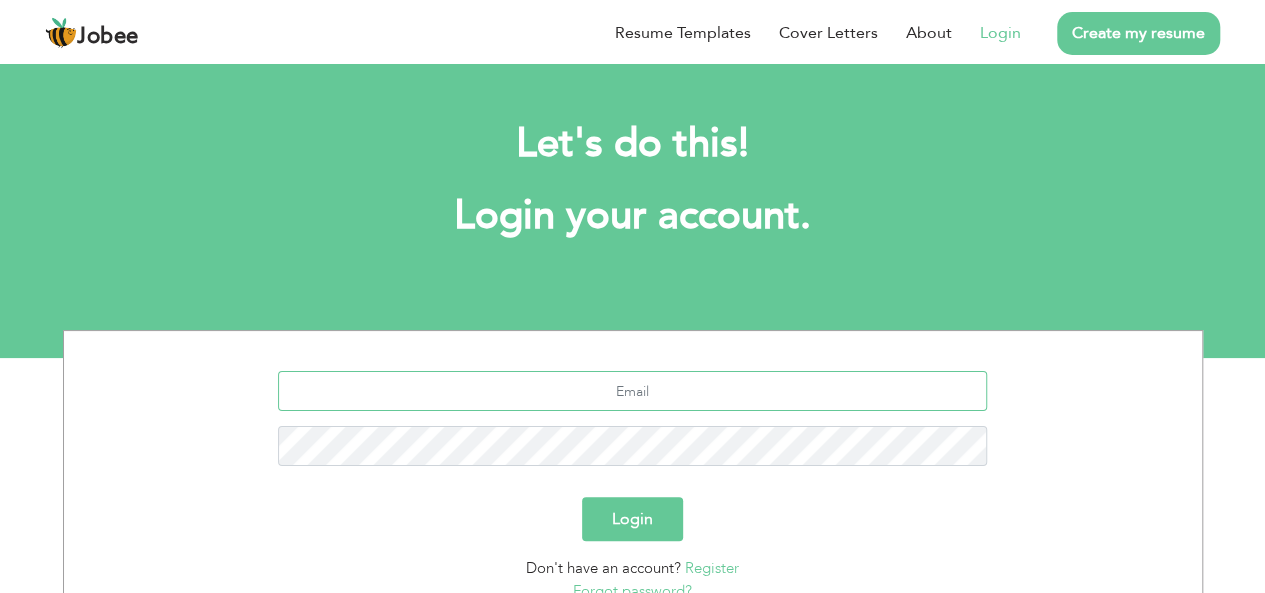 click at bounding box center [632, 391] 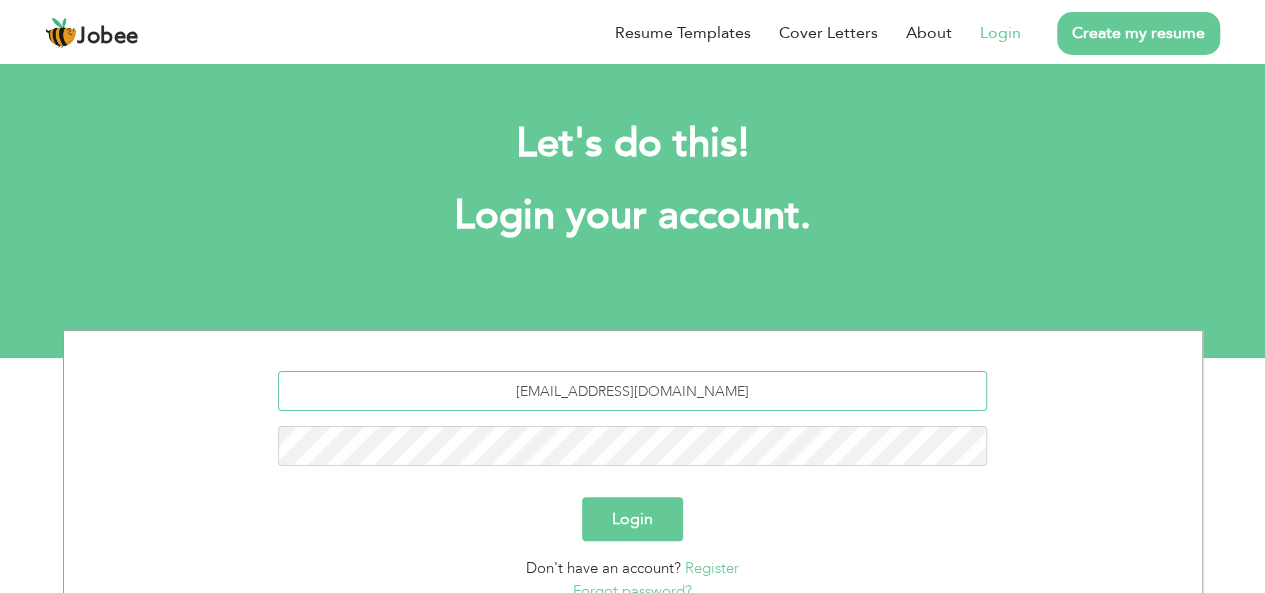 click on "mathenimraadress@gmail.com" at bounding box center [632, 391] 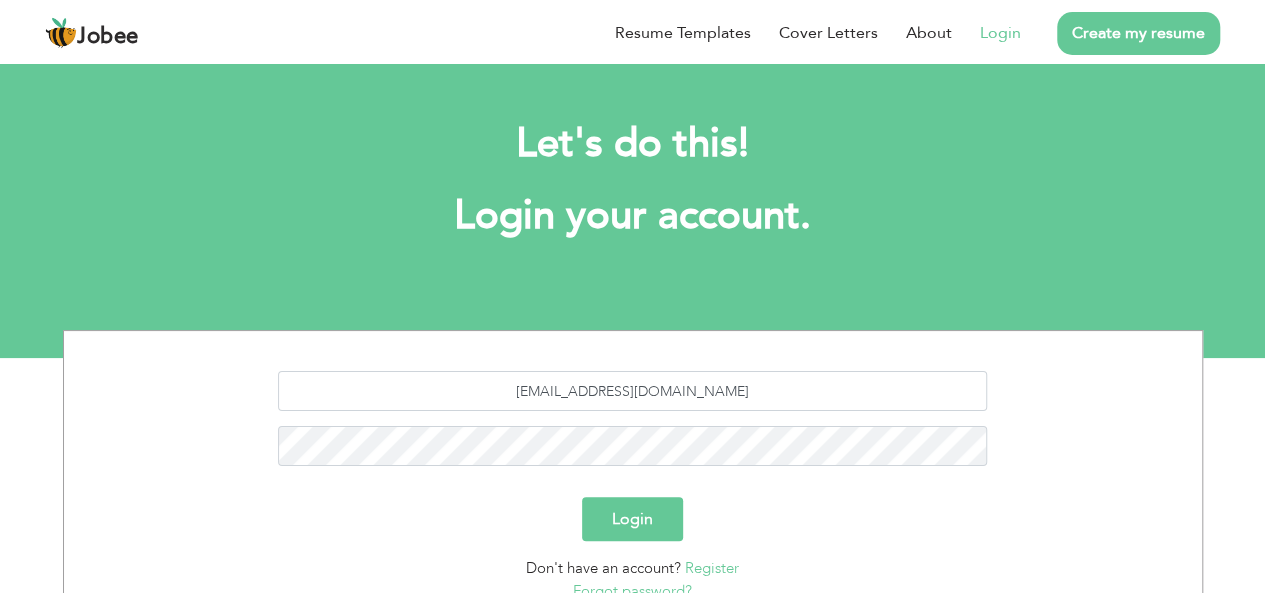 click on "Login" at bounding box center [632, 519] 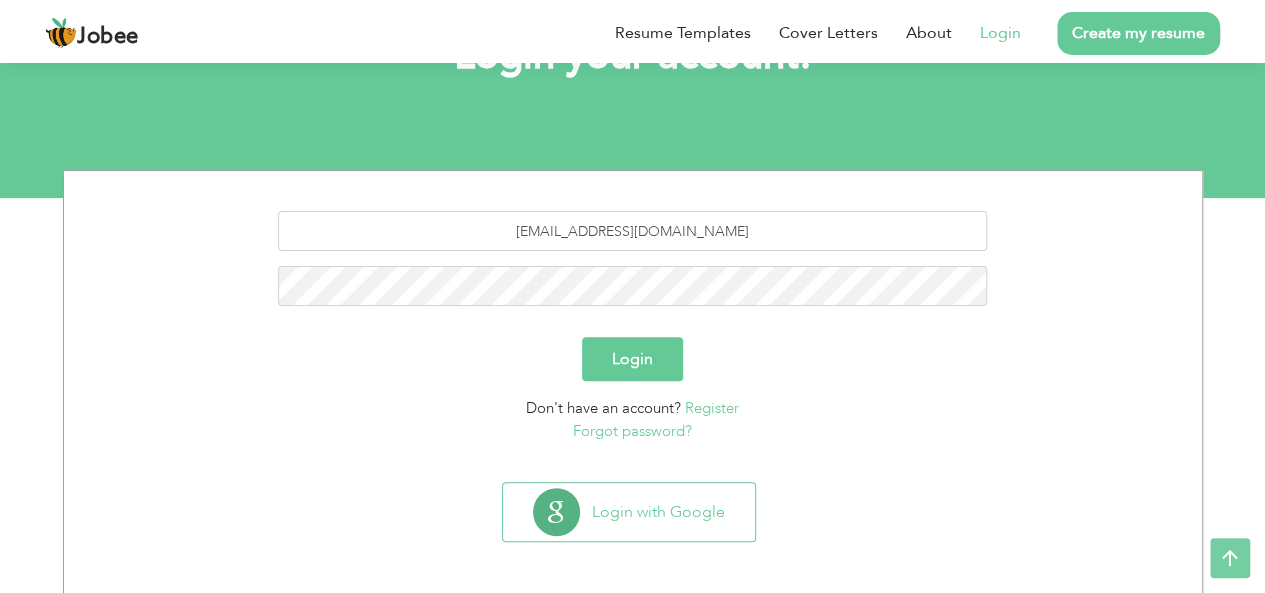 scroll, scrollTop: 166, scrollLeft: 0, axis: vertical 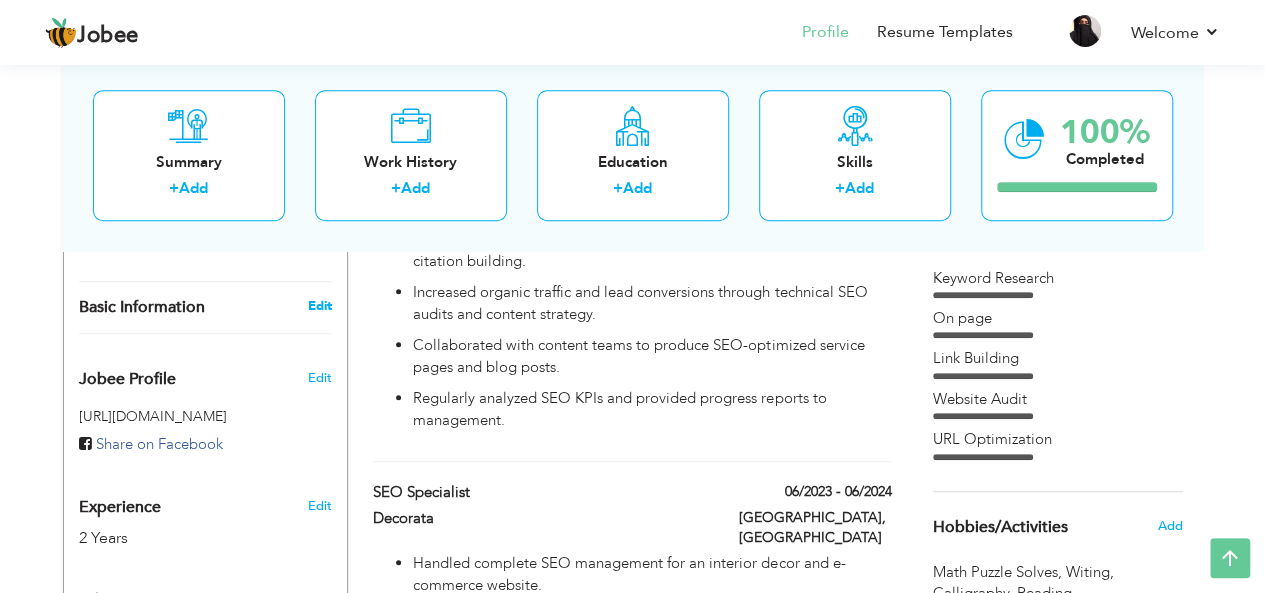 click on "Edit" at bounding box center [319, 306] 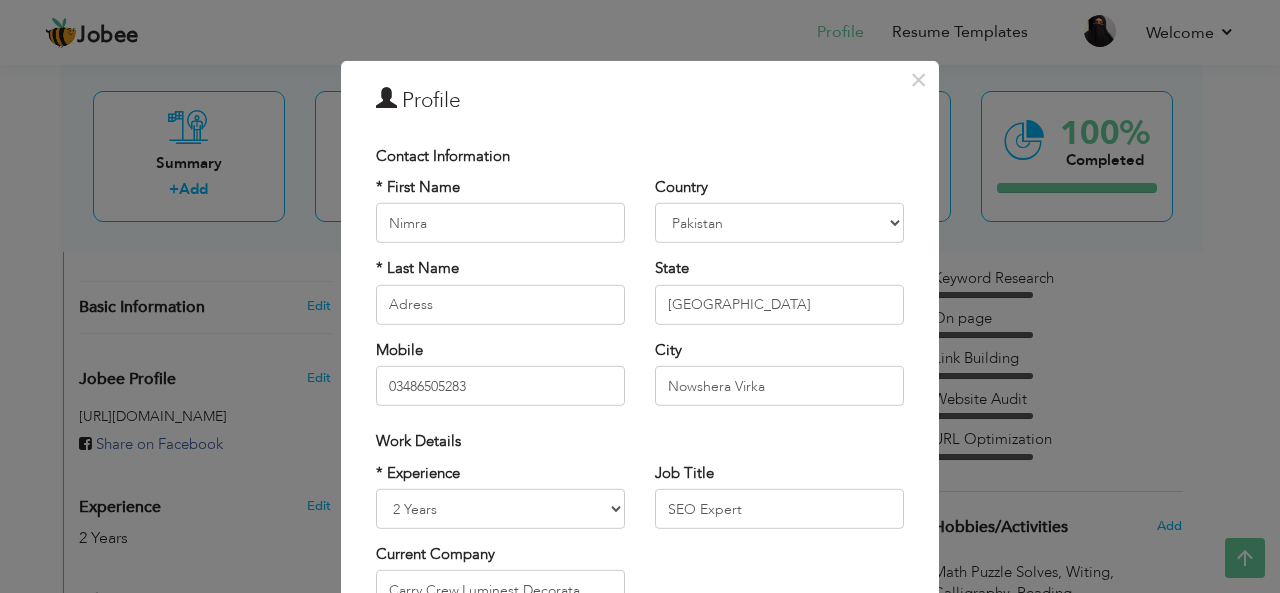 click on "×
Profile
Contact Information
* First Name
Nimra
* Last Name
Adress
Mobile" at bounding box center [640, 478] 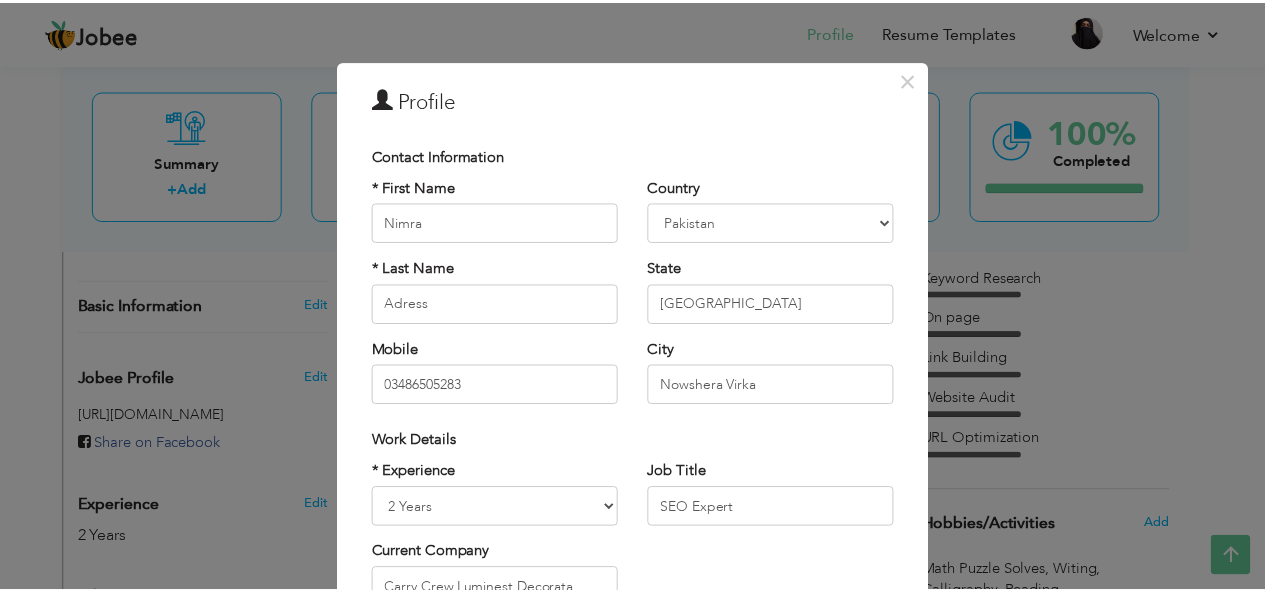 scroll, scrollTop: 304, scrollLeft: 0, axis: vertical 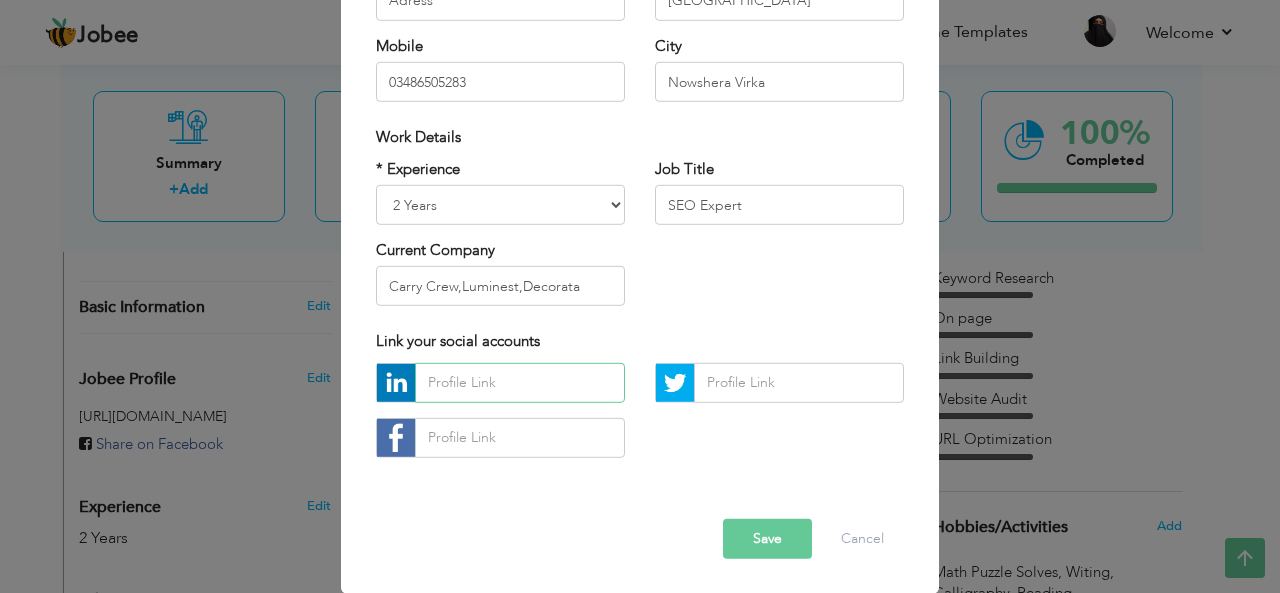 click at bounding box center [520, 383] 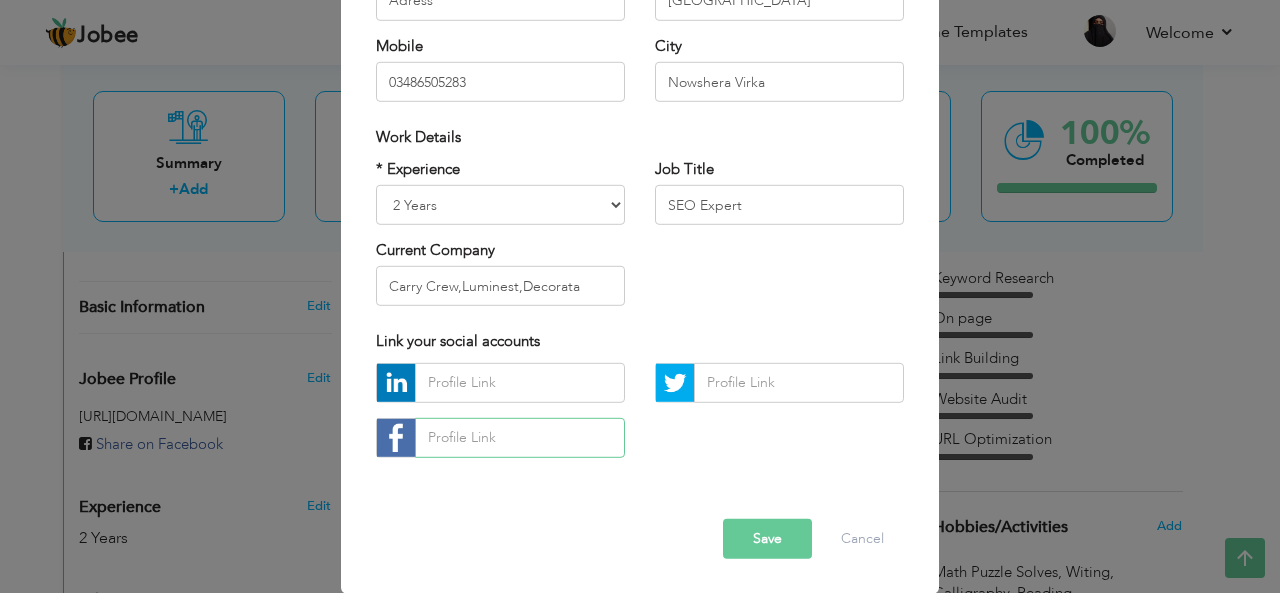 click at bounding box center [520, 438] 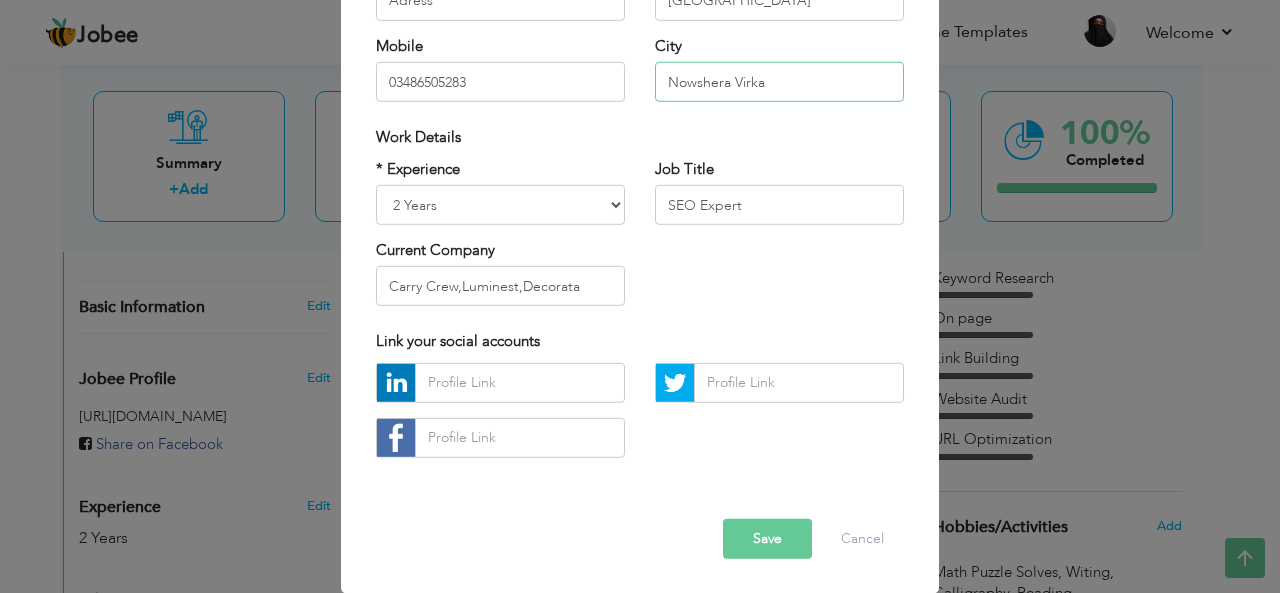 click on "Nowshera Virka" at bounding box center [779, 82] 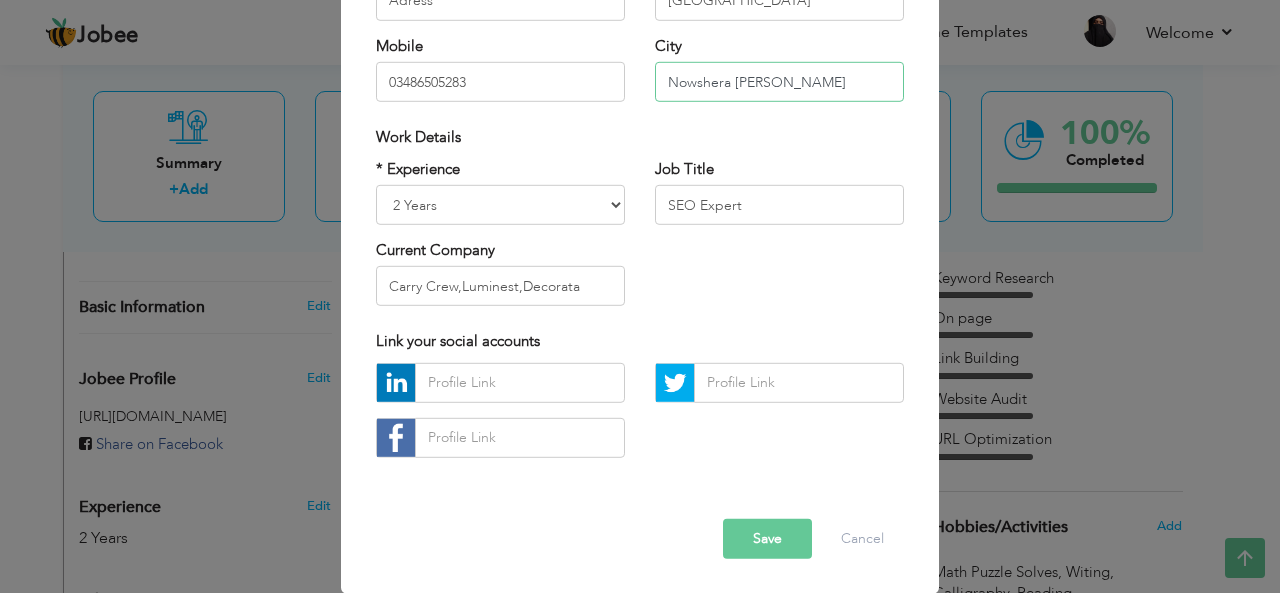 type on "Nowshera Virka" 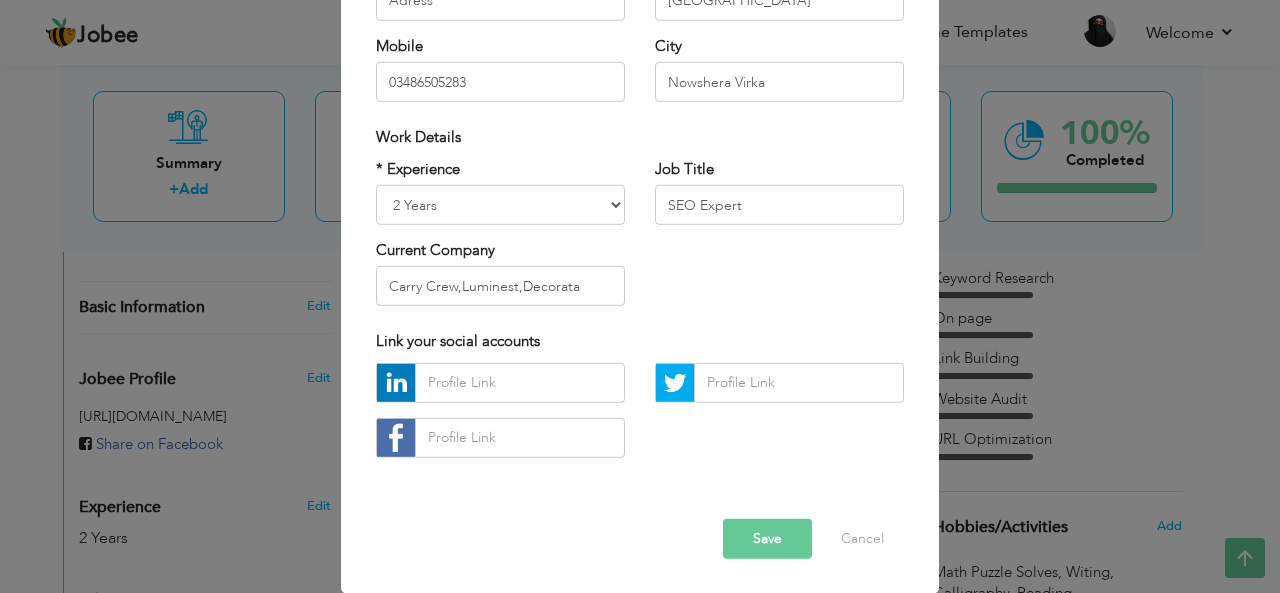 click on "Save" at bounding box center [767, 539] 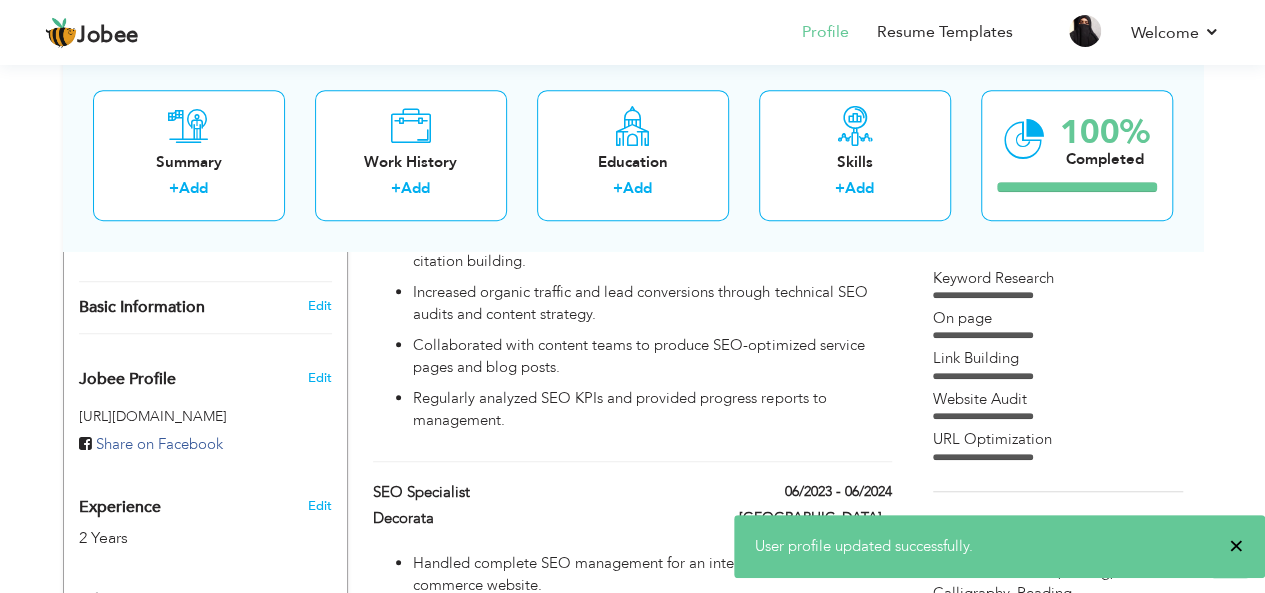 click on "×" at bounding box center [1236, 546] 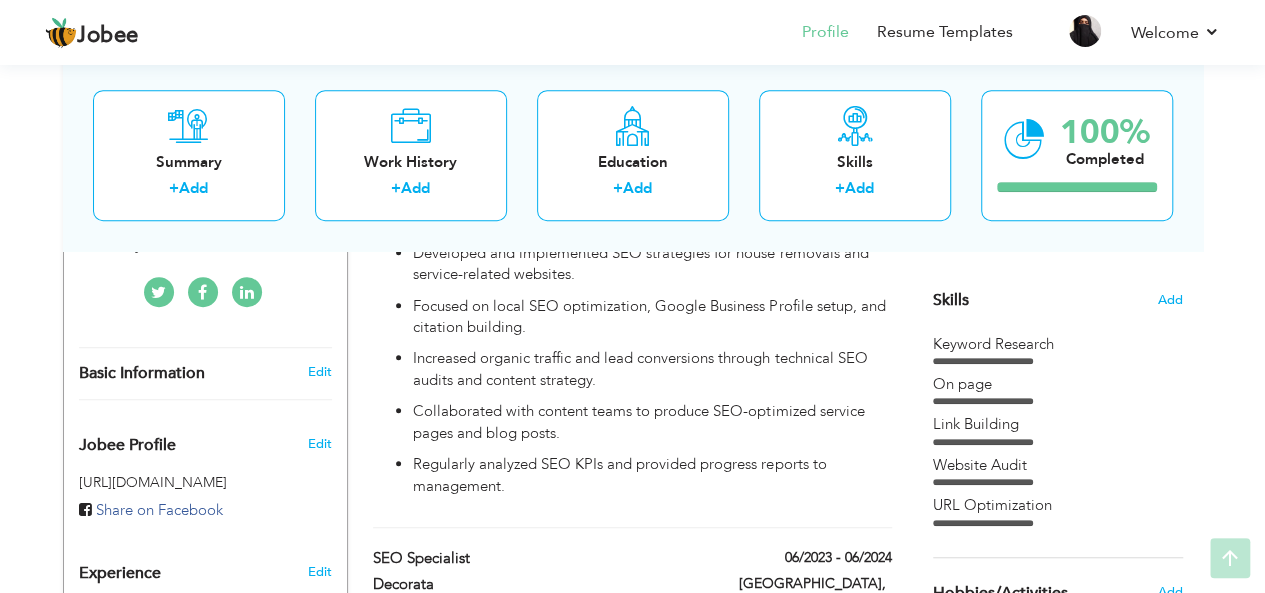 scroll, scrollTop: 518, scrollLeft: 0, axis: vertical 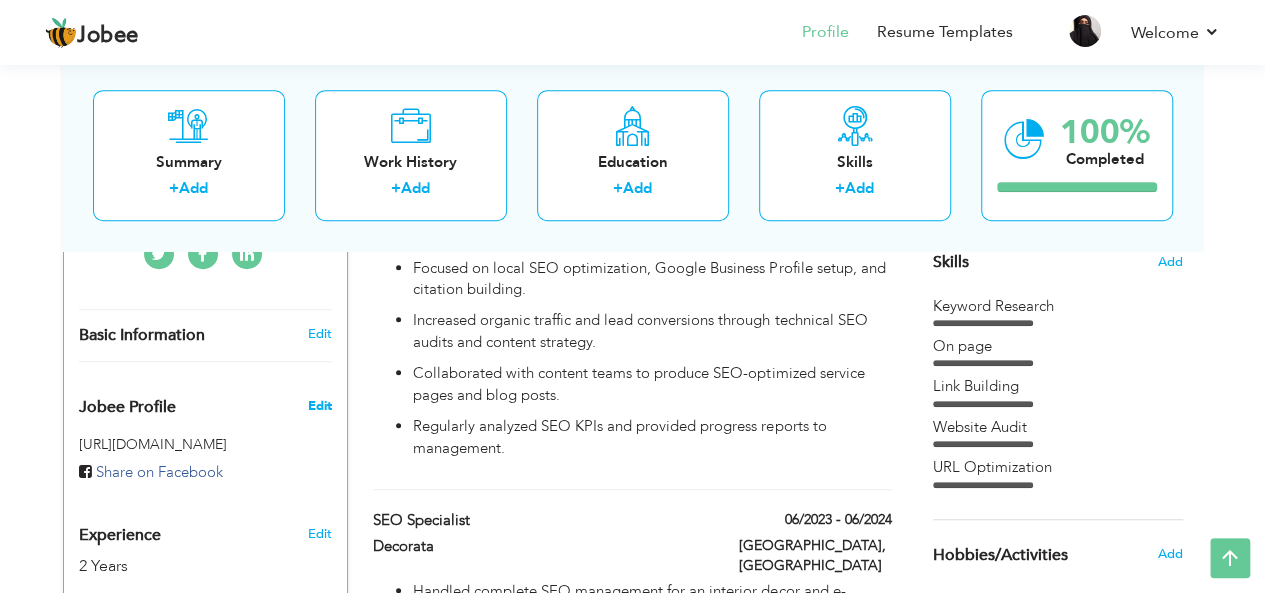 click on "Edit" at bounding box center [319, 406] 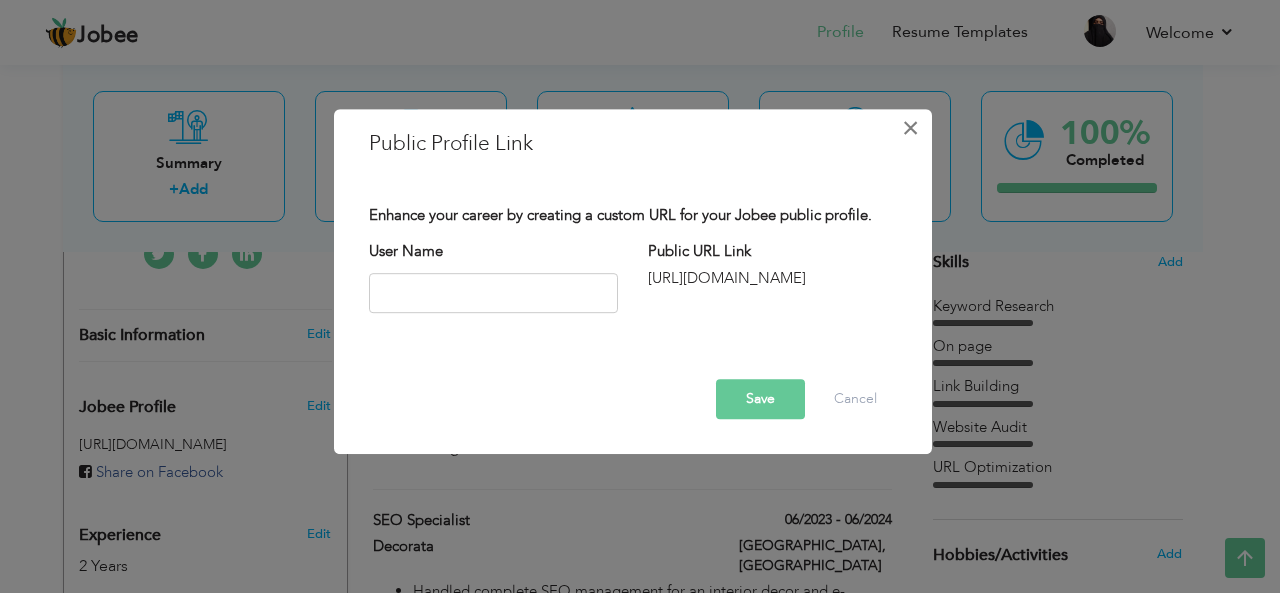 click on "×" at bounding box center (910, 128) 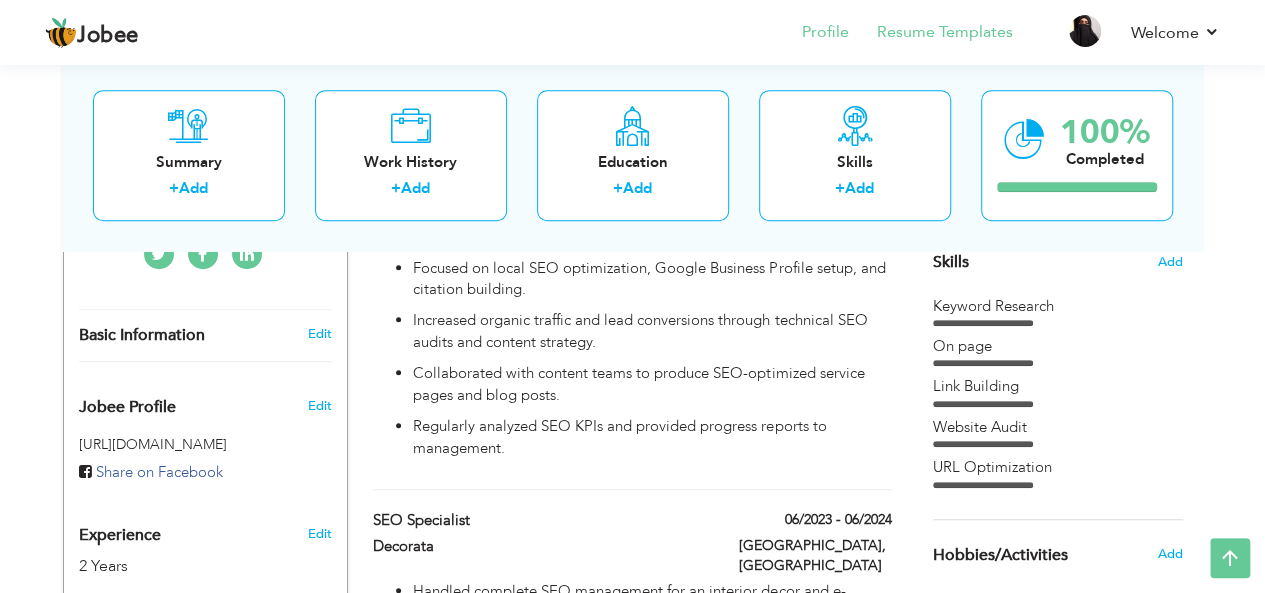 click on "Resume Templates" at bounding box center (931, 34) 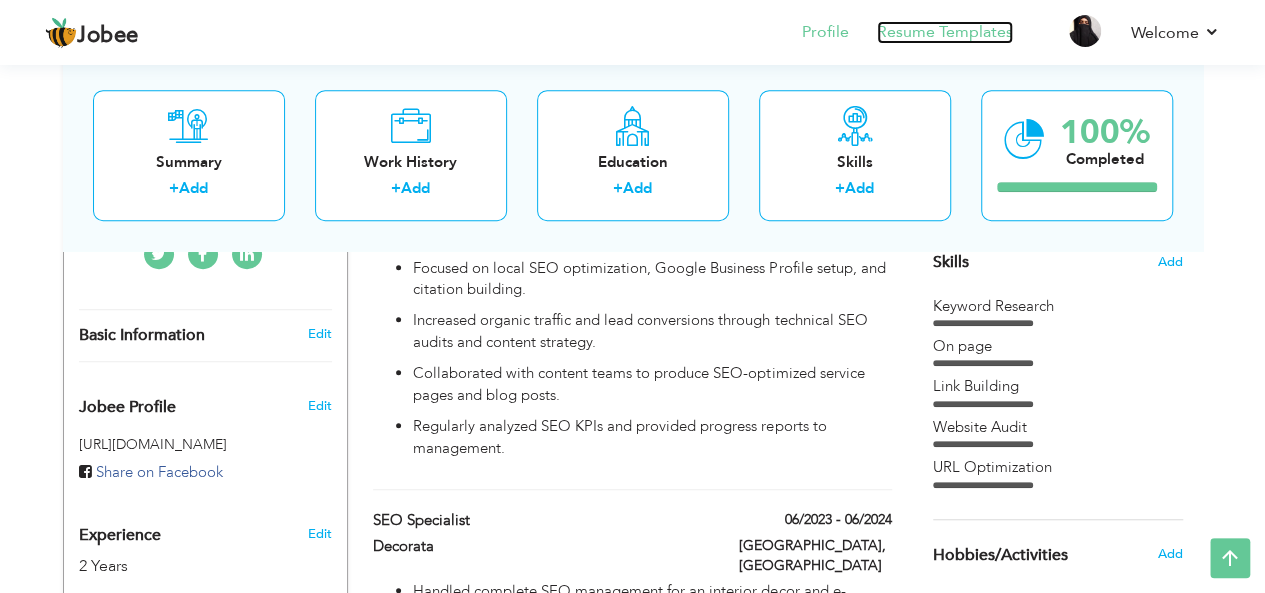 click on "Resume Templates" at bounding box center (945, 32) 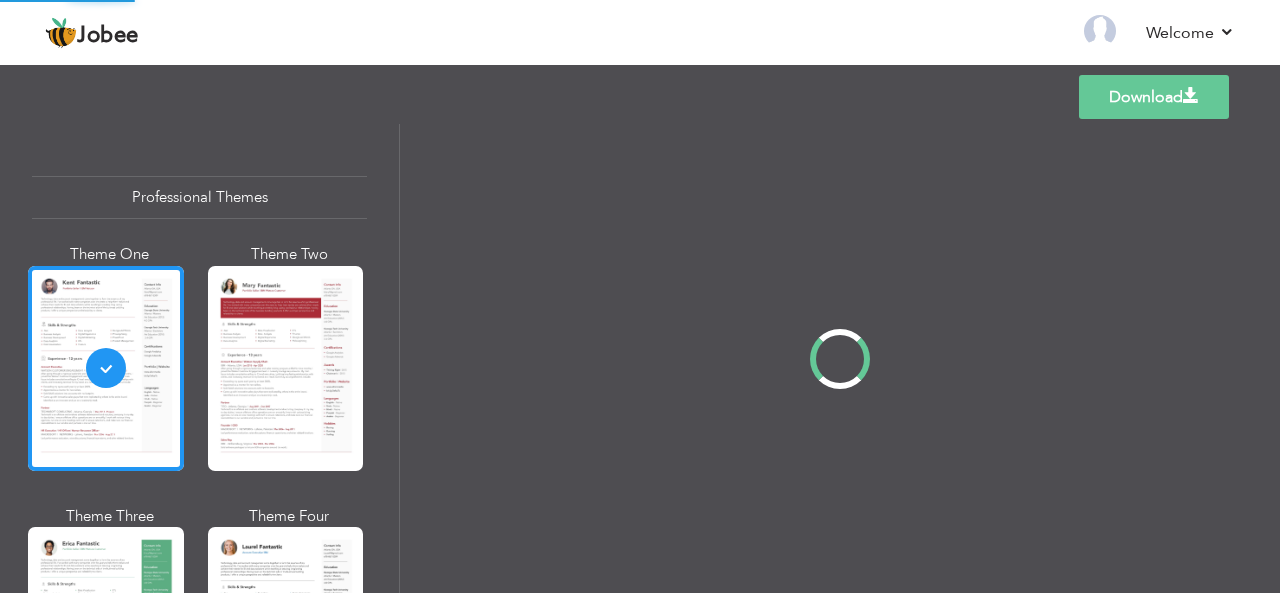 scroll, scrollTop: 0, scrollLeft: 0, axis: both 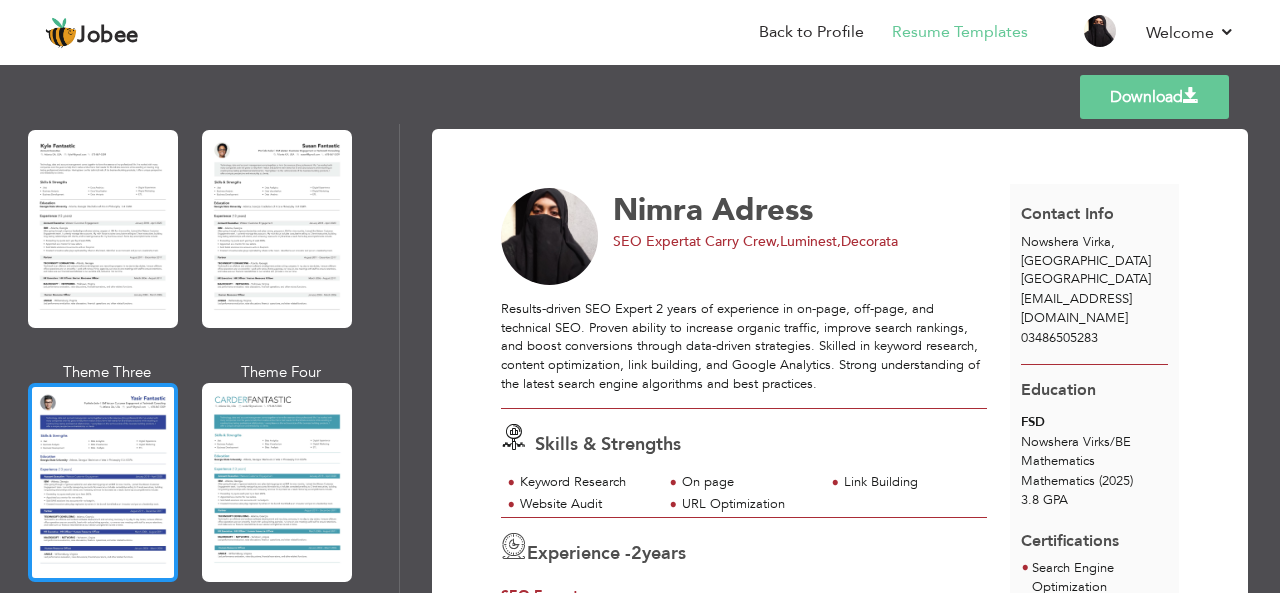 click at bounding box center [103, 482] 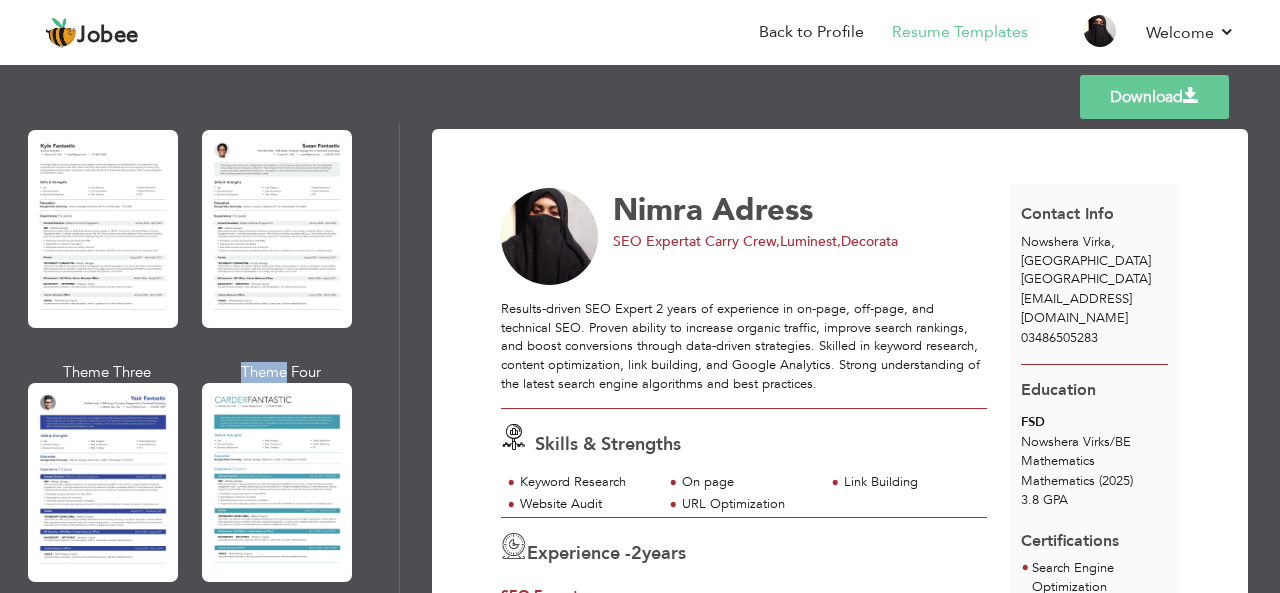 click on "Professional Themes
Theme One
Theme Two
Theme Three
Theme Four" at bounding box center [640, 358] 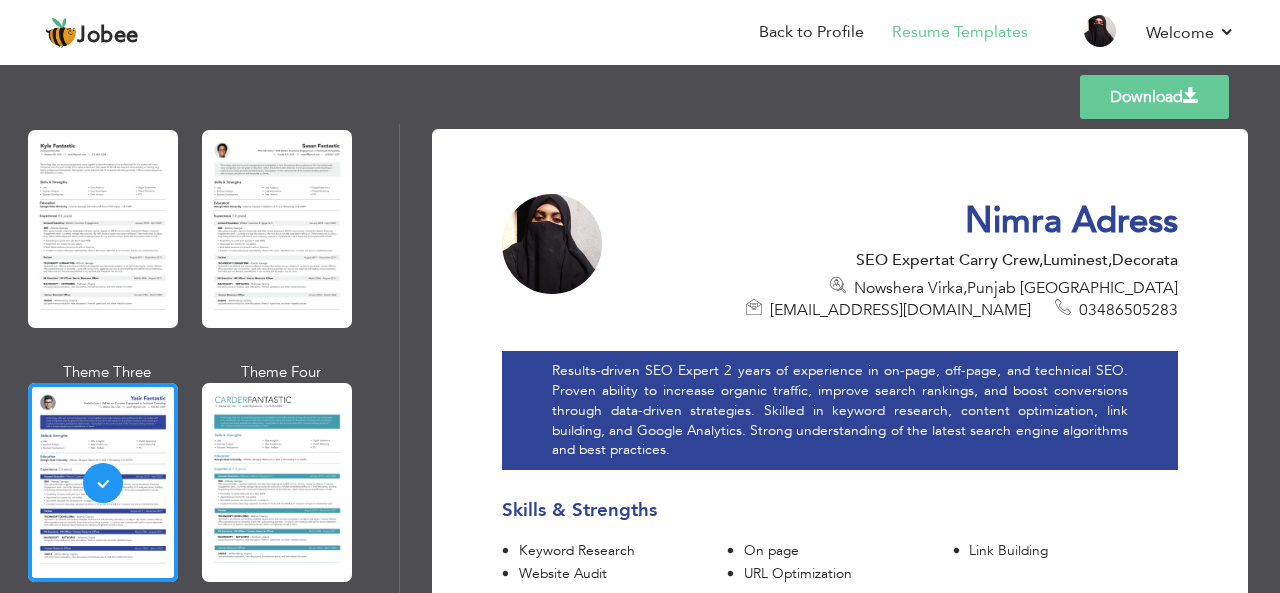 click on "Download
Nimra Adress
SEO Expert  at Carry Crew,Luminest,Decorata
Nowshera Virka ,  Punjab Pakistan
mathnimraadress@gmail.com
03486505283
Skills & Strengths" at bounding box center [840, 358] 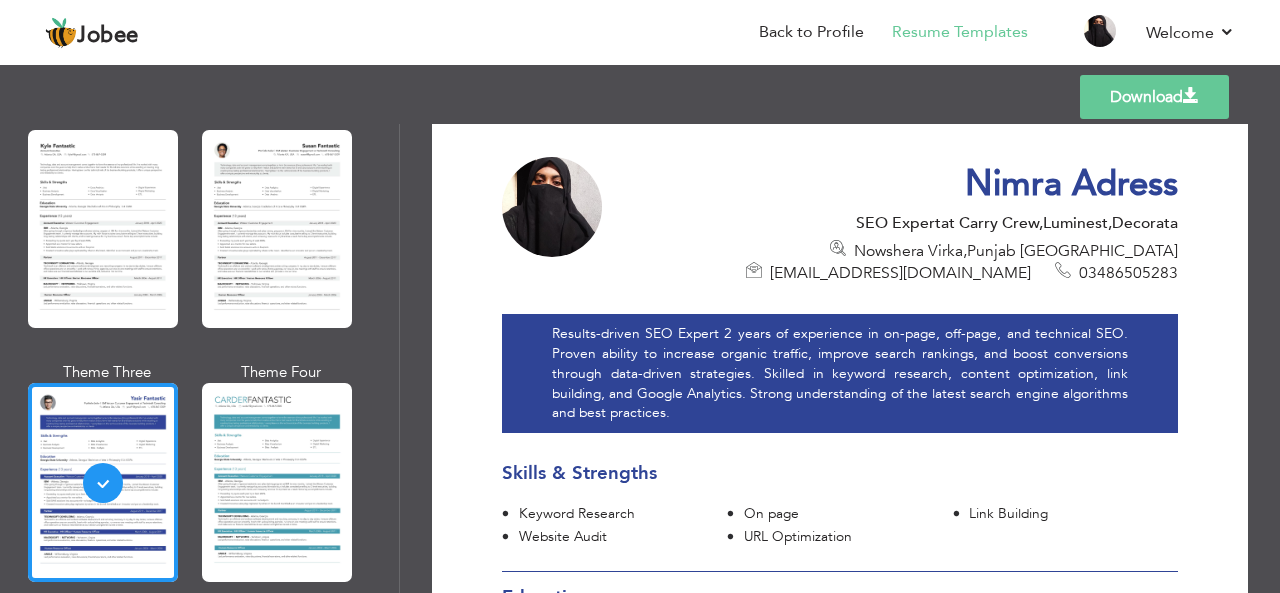 click on "Download
Nimra Adress
SEO Expert  at Carry Crew,Luminest,Decorata
Nowshera Virka ,  Punjab Pakistan
mathnimraadress@gmail.com
03486505283
Skills & Strengths" at bounding box center (840, 358) 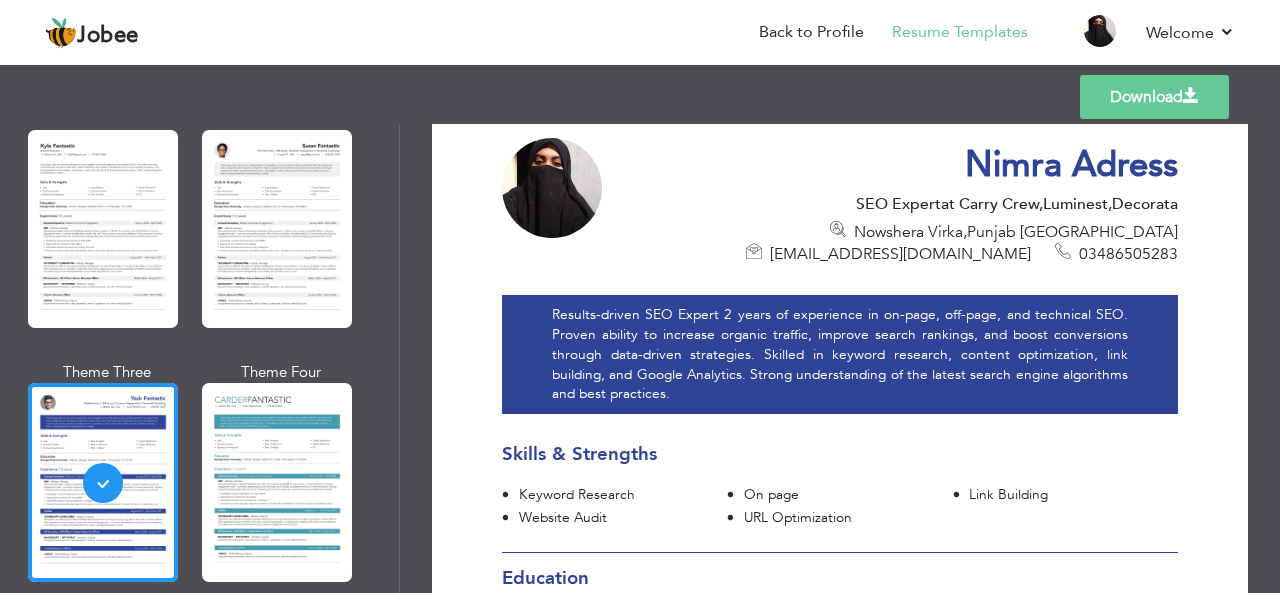click on "Download
Nimra Adress
SEO Expert  at Carry Crew,Luminest,Decorata
Nowshera Virka ,  Punjab Pakistan
mathnimraadress@gmail.com
03486505283
Skills & Strengths" at bounding box center (840, 358) 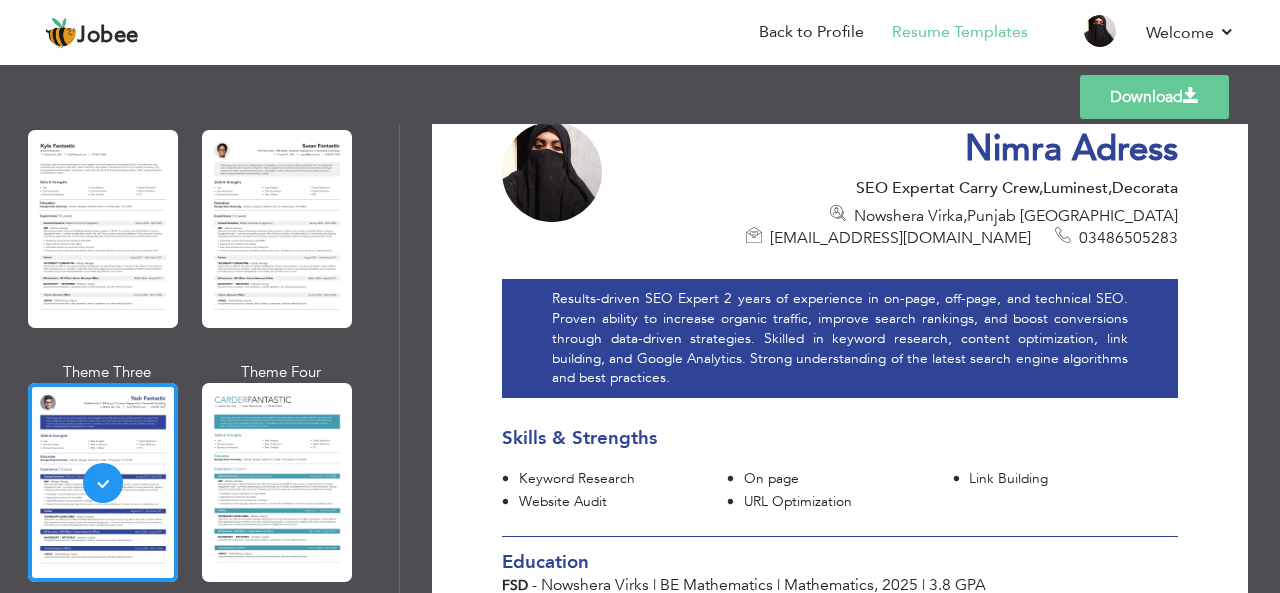 click on "Download
Nimra Adress
SEO Expert  at Carry Crew,Luminest,Decorata
Nowshera Virka ,  Punjab Pakistan
mathnimraadress@gmail.com
03486505283
Skills & Strengths" at bounding box center (840, 358) 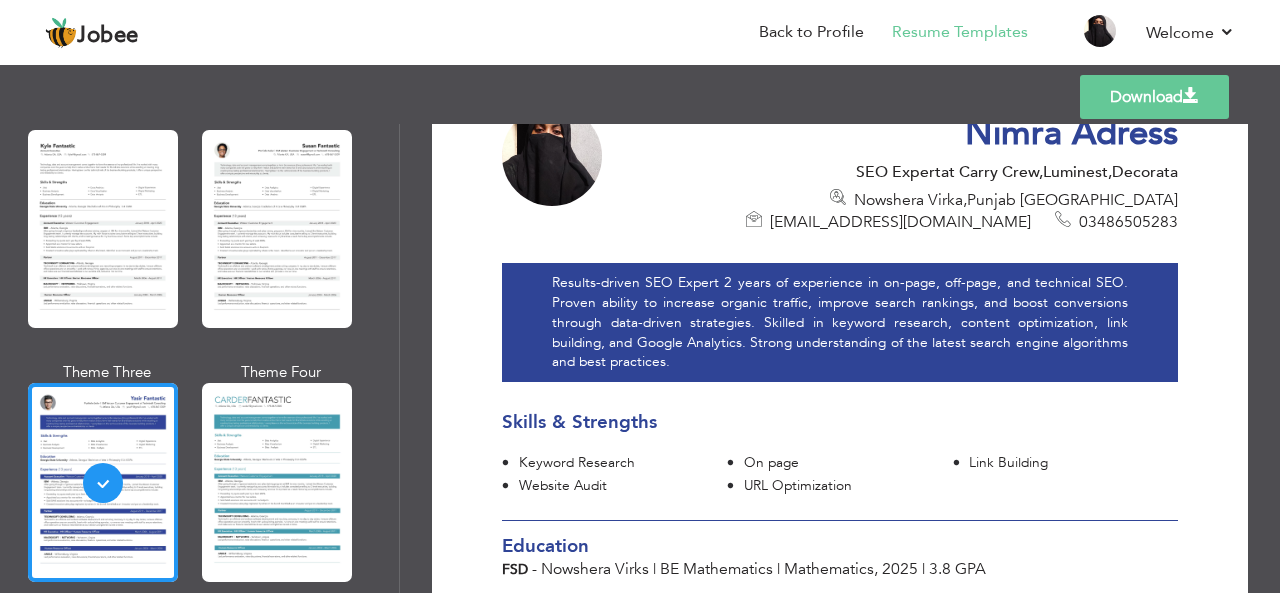 click on "Download
Nimra Adress
SEO Expert  at Carry Crew,Luminest,Decorata
Nowshera Virka ,  Punjab Pakistan
mathnimraadress@gmail.com
03486505283
Skills & Strengths" at bounding box center (840, 358) 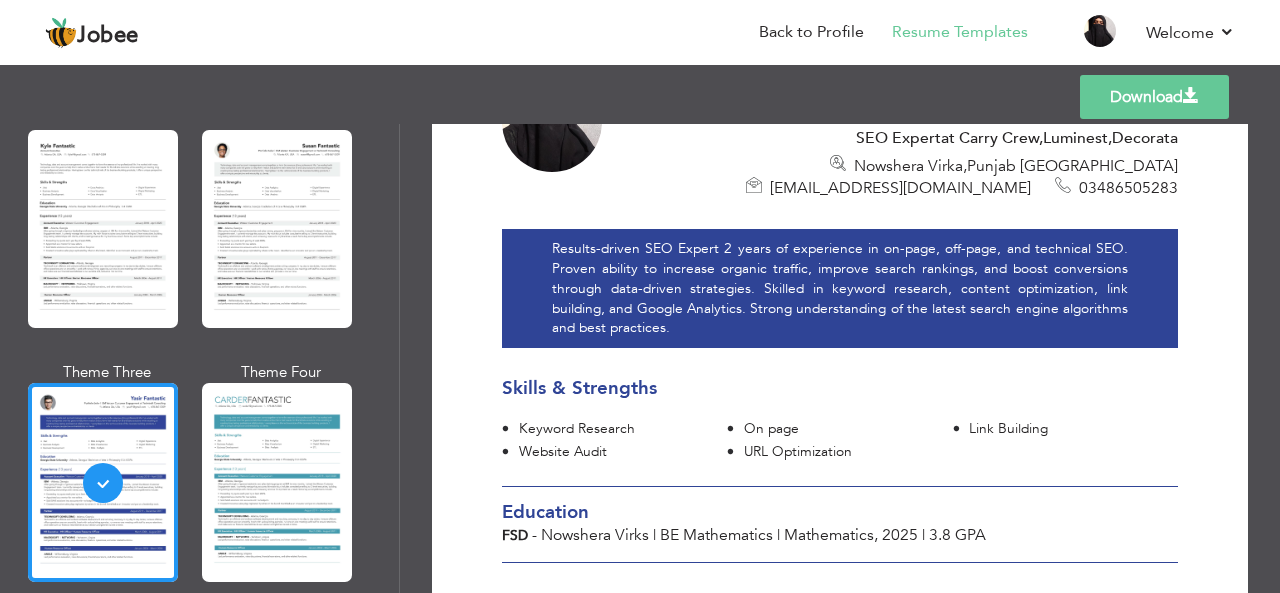 click on "Download
Nimra Adress
SEO Expert  at Carry Crew,Luminest,Decorata
Nowshera Virka ,  Punjab Pakistan
mathnimraadress@gmail.com
03486505283
Skills & Strengths" at bounding box center (840, 358) 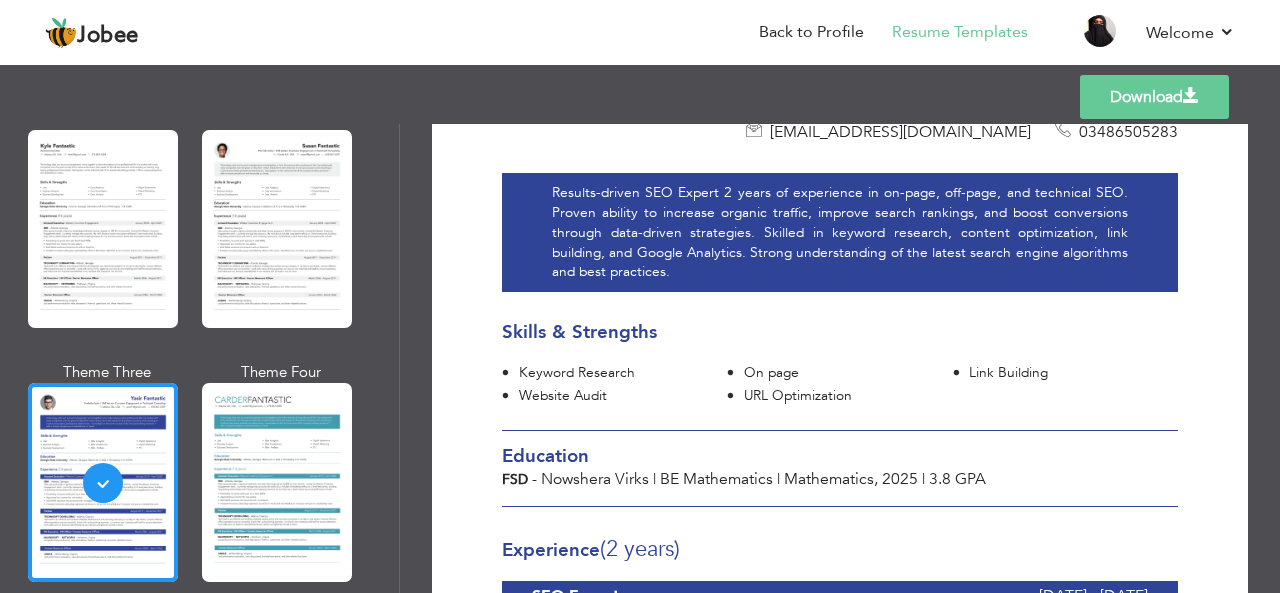 click on "Download
Nimra Adress
SEO Expert  at Carry Crew,Luminest,Decorata
Nowshera Virka ,  Punjab Pakistan
mathnimraadress@gmail.com
03486505283
Skills & Strengths" at bounding box center (840, 358) 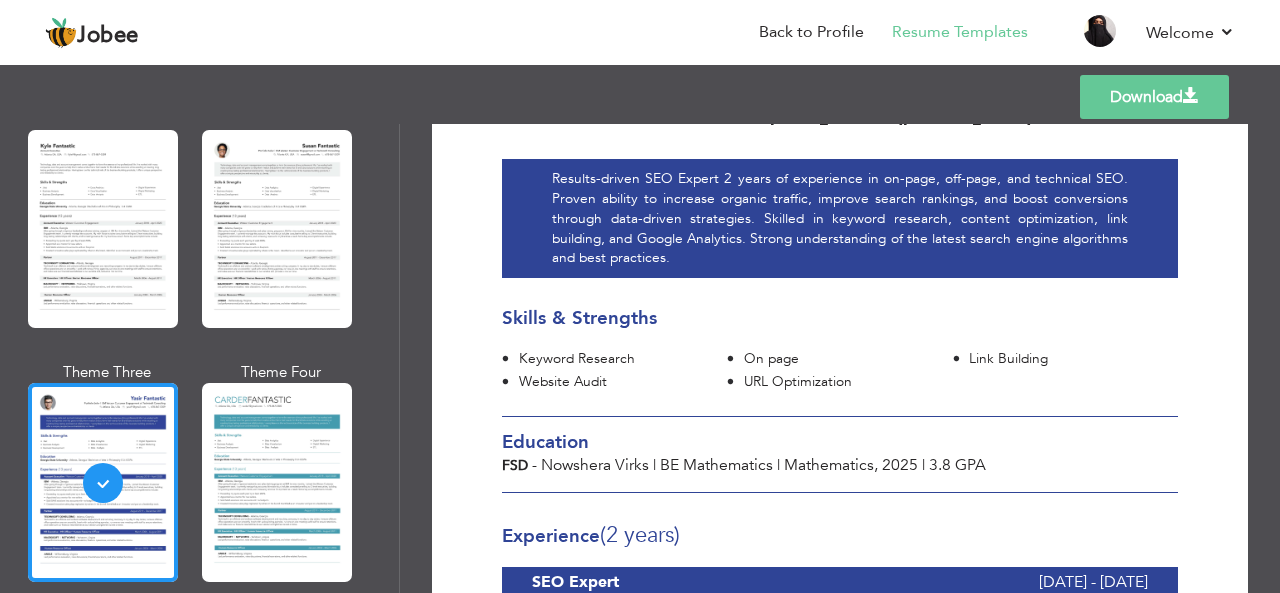 click on "Download
Nimra Adress
SEO Expert  at Carry Crew,Luminest,Decorata
Nowshera Virka ,  Punjab Pakistan
mathnimraadress@gmail.com
03486505283
Skills & Strengths" at bounding box center (840, 358) 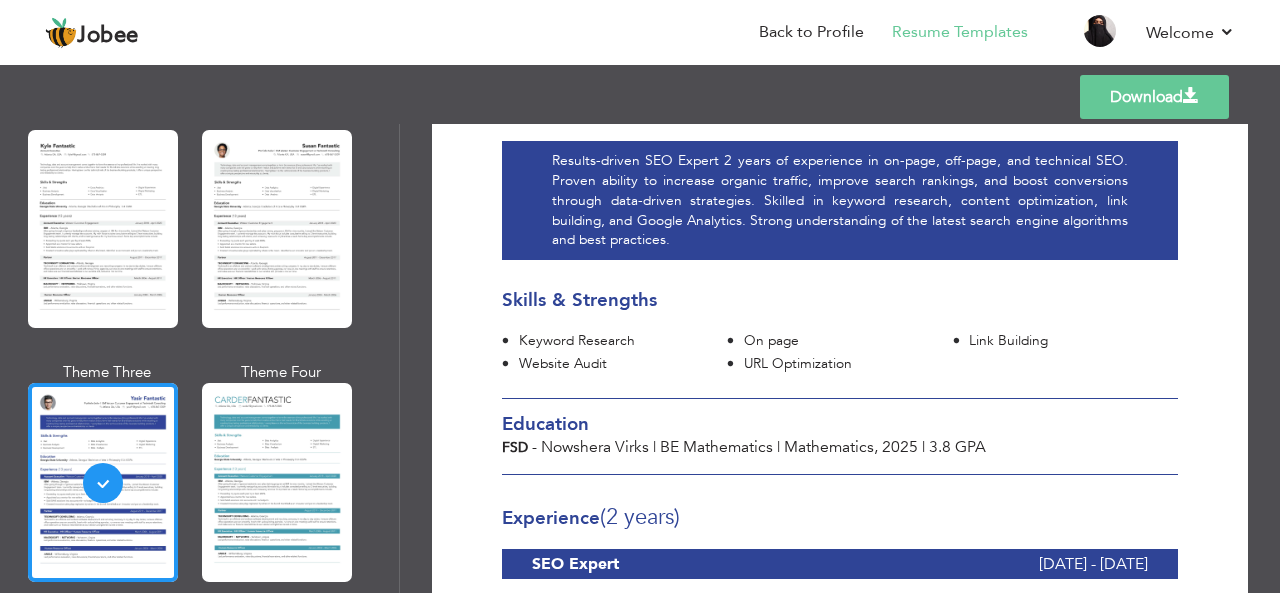 click on "Download
Nimra Adress
SEO Expert  at Carry Crew,Luminest,Decorata
Nowshera Virka ,  Punjab Pakistan
mathnimraadress@gmail.com
03486505283
Skills & Strengths" at bounding box center [840, 358] 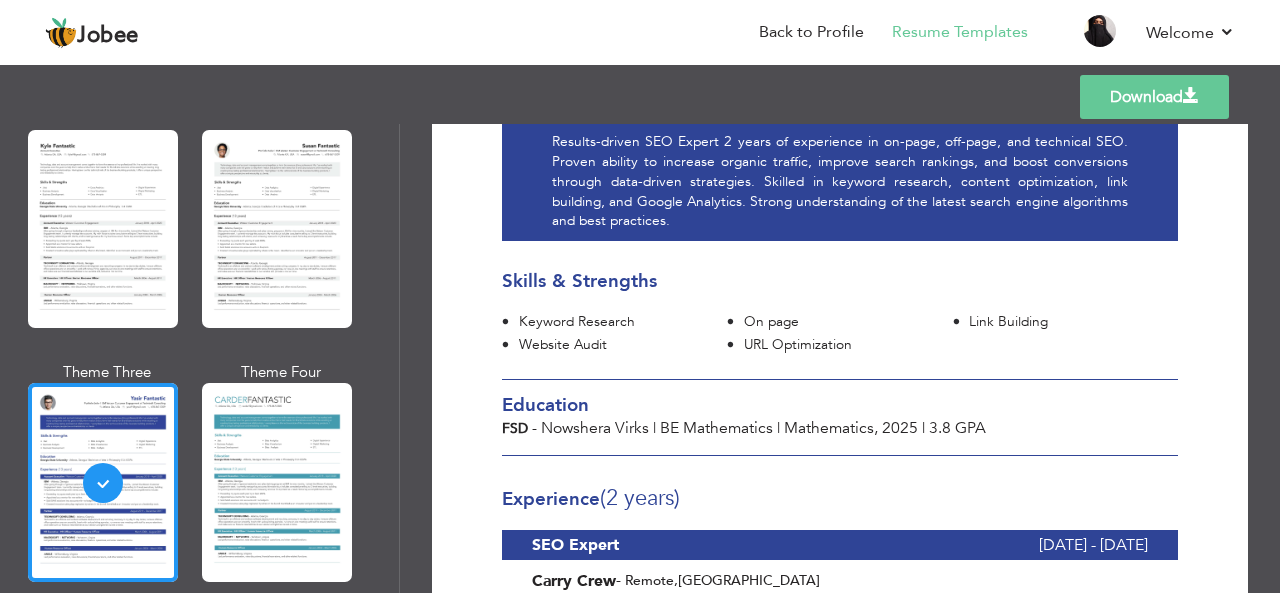 click on "Download
Nimra Adress
SEO Expert  at Carry Crew,Luminest,Decorata
Nowshera Virka ,  Punjab Pakistan
mathnimraadress@gmail.com
03486505283
Skills & Strengths" at bounding box center [840, 358] 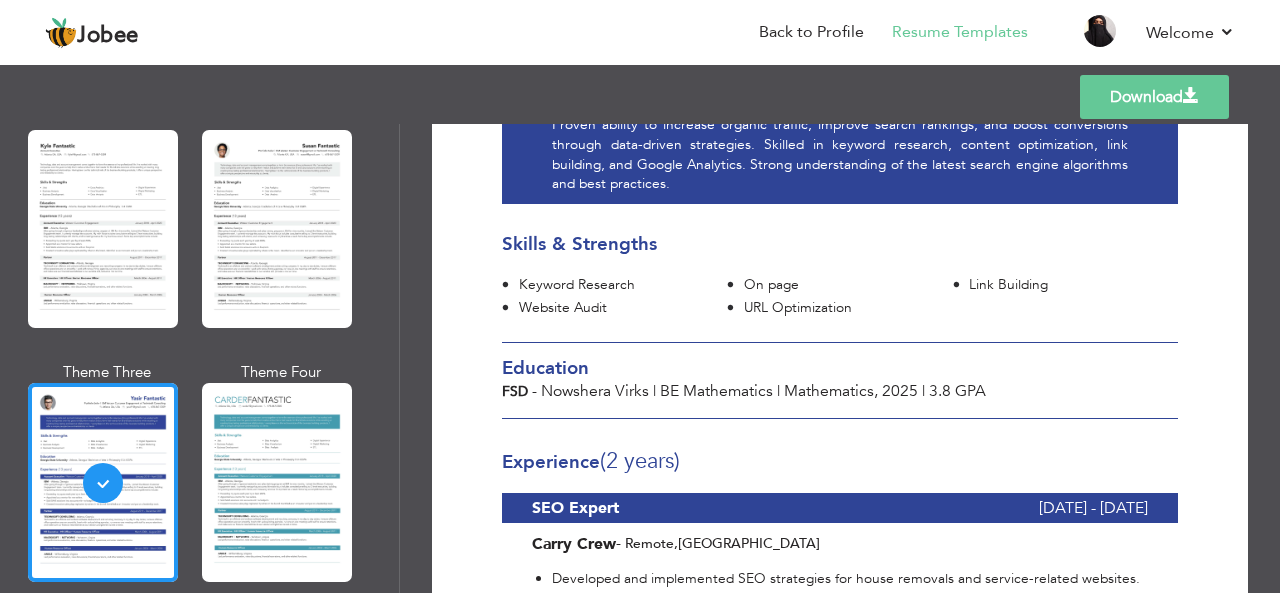 click on "Download
Nimra Adress
SEO Expert  at Carry Crew,Luminest,Decorata
Nowshera Virka ,  Punjab Pakistan
mathnimraadress@gmail.com
03486505283
Skills & Strengths" at bounding box center [840, 358] 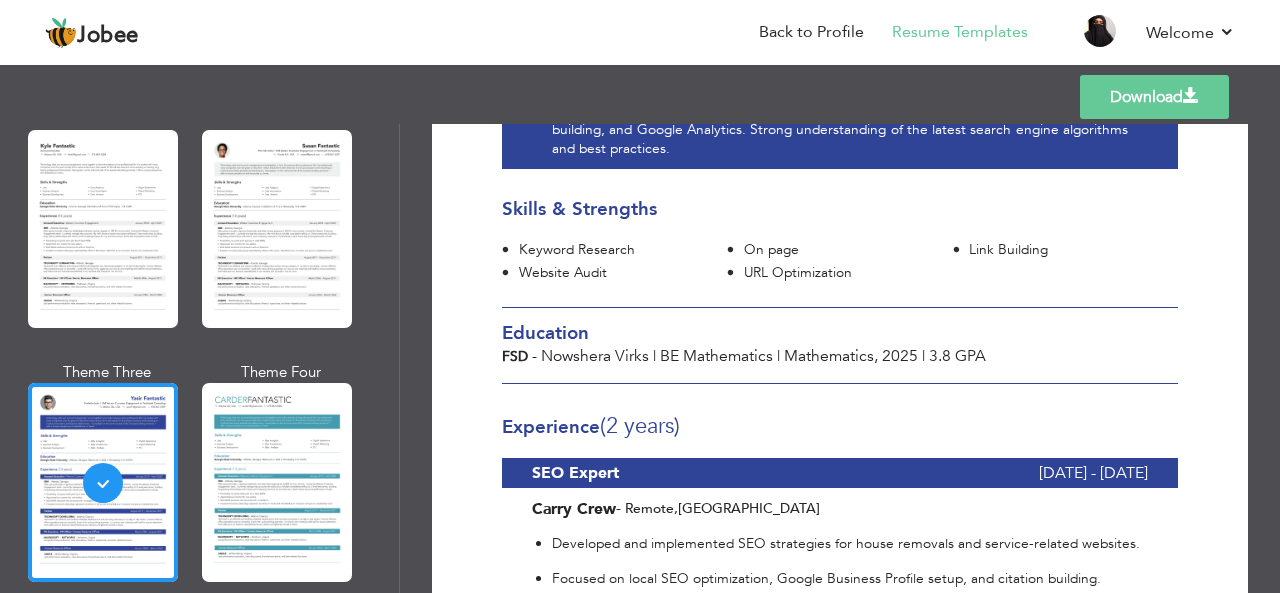 click on "Download
Nimra Adress
SEO Expert  at Carry Crew,Luminest,Decorata
Nowshera Virka ,  Punjab Pakistan
mathnimraadress@gmail.com
03486505283
Skills & Strengths" at bounding box center [840, 358] 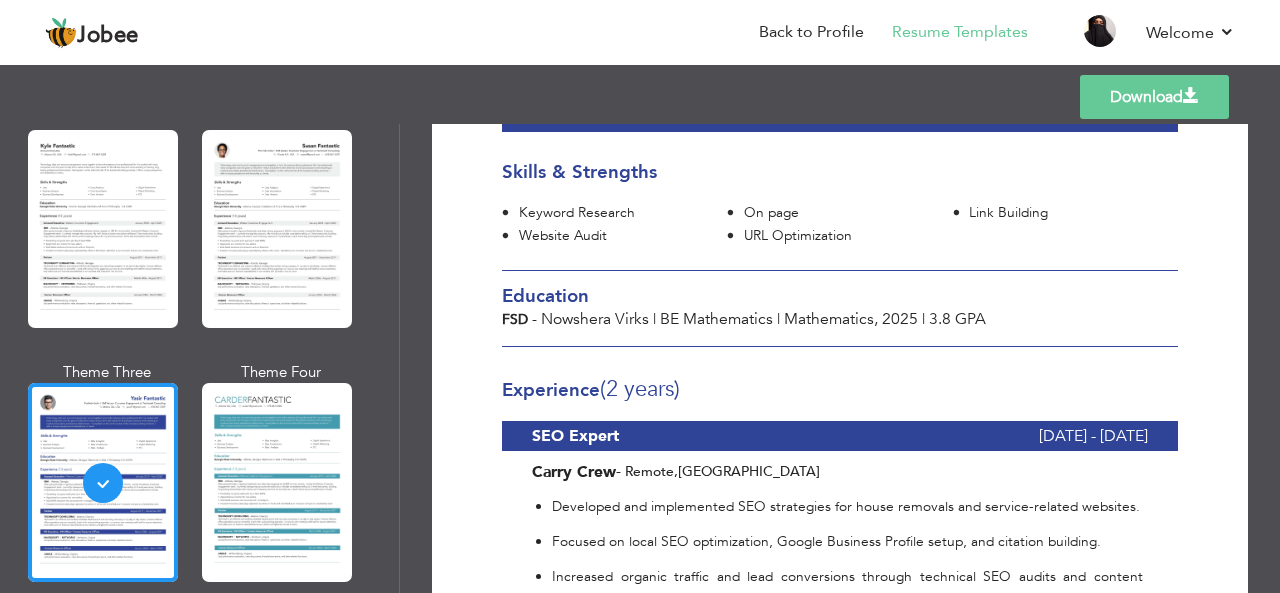 click on "Download
Nimra Adress
SEO Expert  at Carry Crew,Luminest,Decorata
Nowshera Virka ,  Punjab Pakistan
mathnimraadress@gmail.com
03486505283
Skills & Strengths" at bounding box center [840, 358] 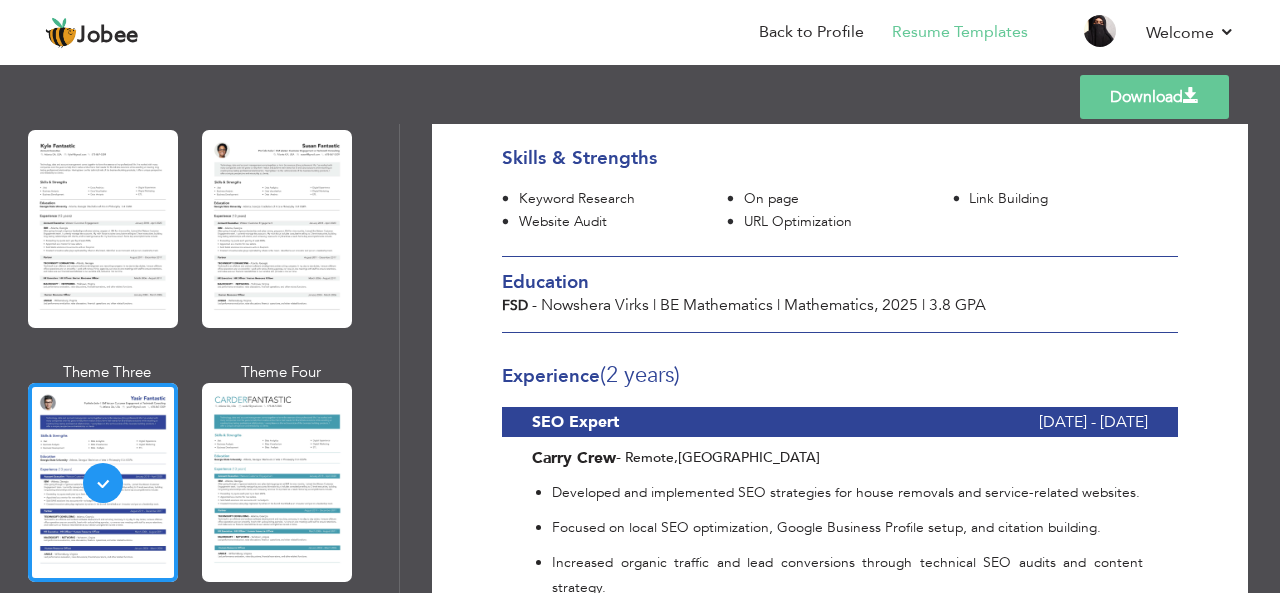 click on "FSD
-
Nowshera Virks
|
BE Mathematics
|
Mathematics, 2025
|
3.8 GPA" at bounding box center (840, 305) 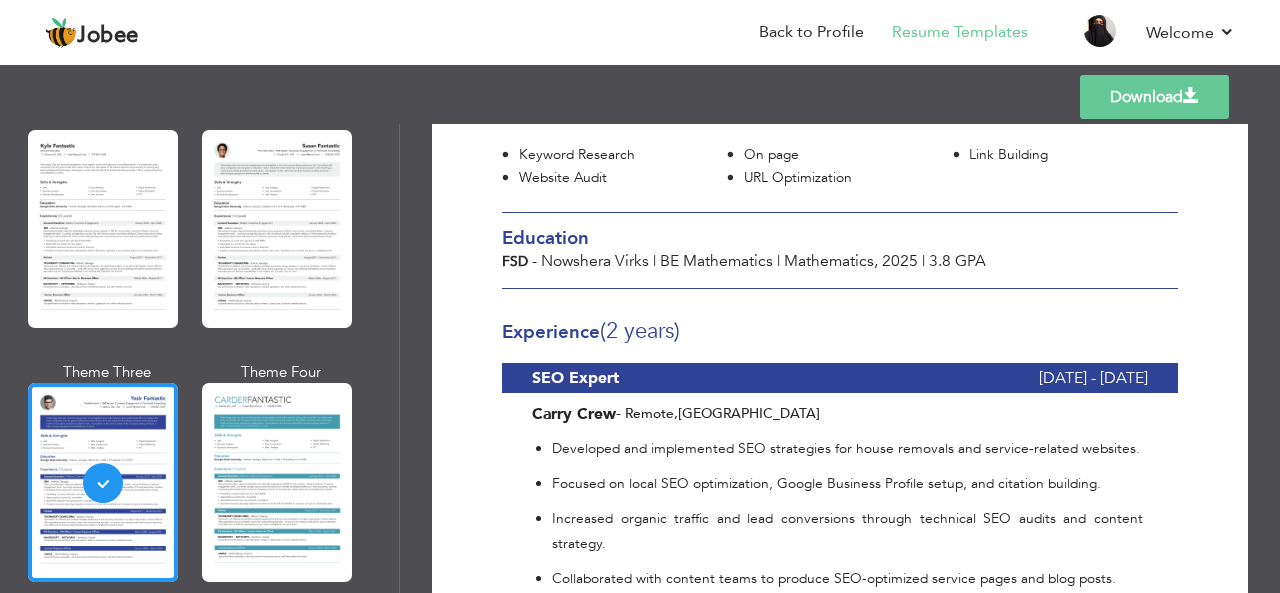 scroll, scrollTop: 410, scrollLeft: 0, axis: vertical 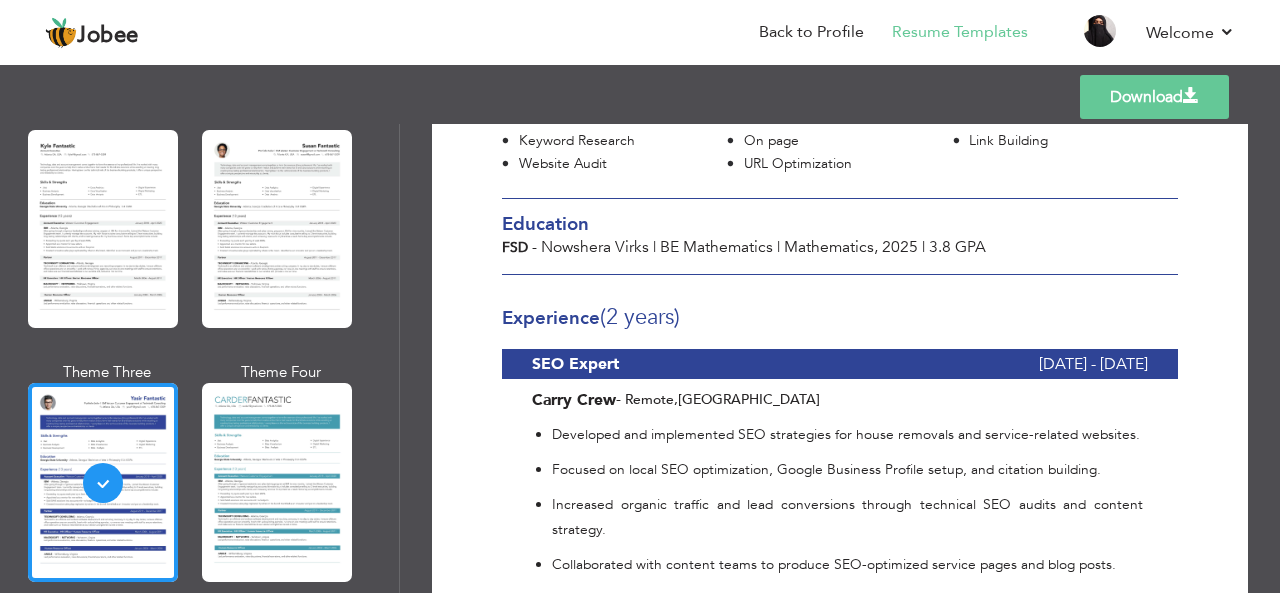 click on "FSD
-
Nowshera Virks
|
BE Mathematics
|
Mathematics, 2025
|
3.8 GPA" at bounding box center [840, 247] 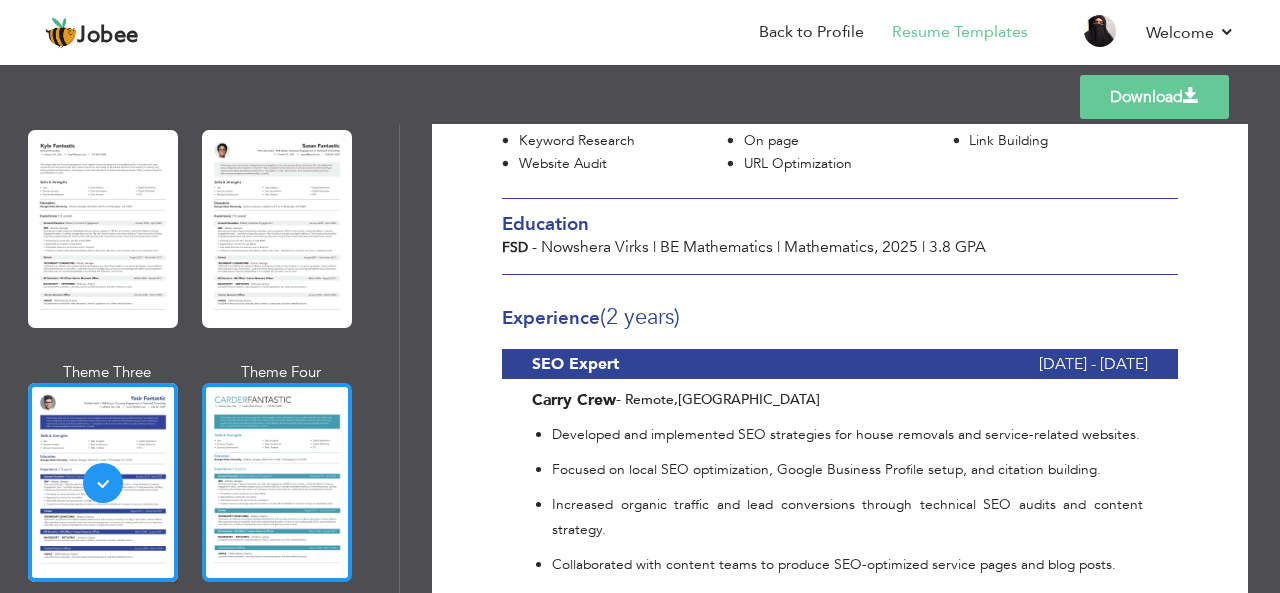 click at bounding box center [277, 482] 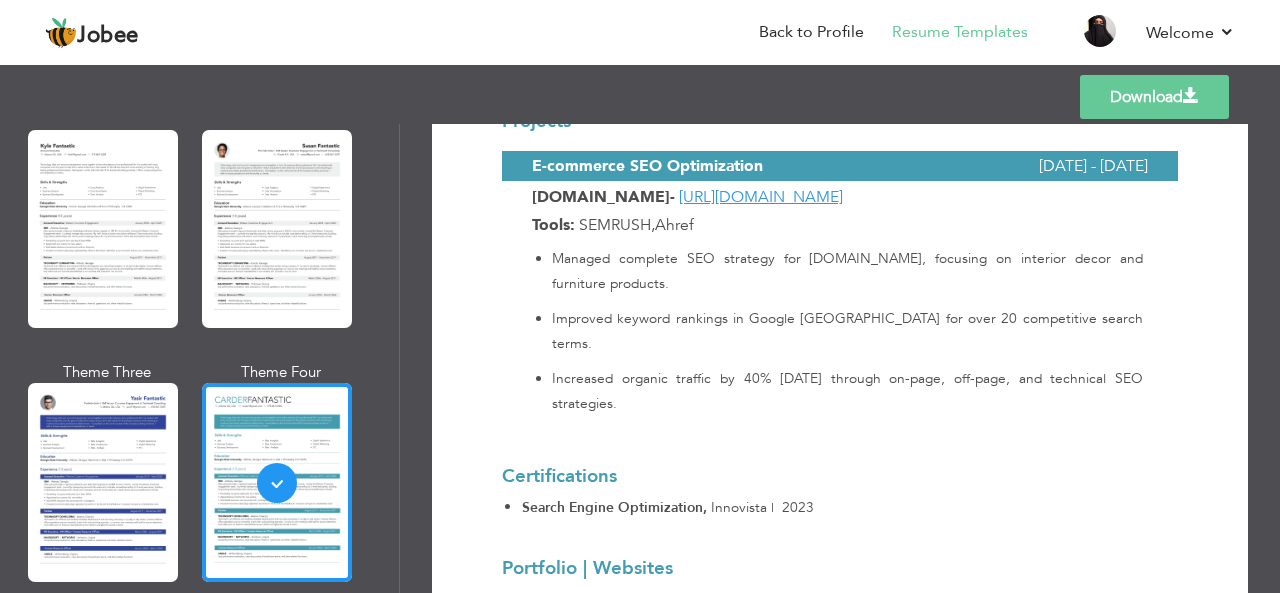 scroll, scrollTop: 1582, scrollLeft: 0, axis: vertical 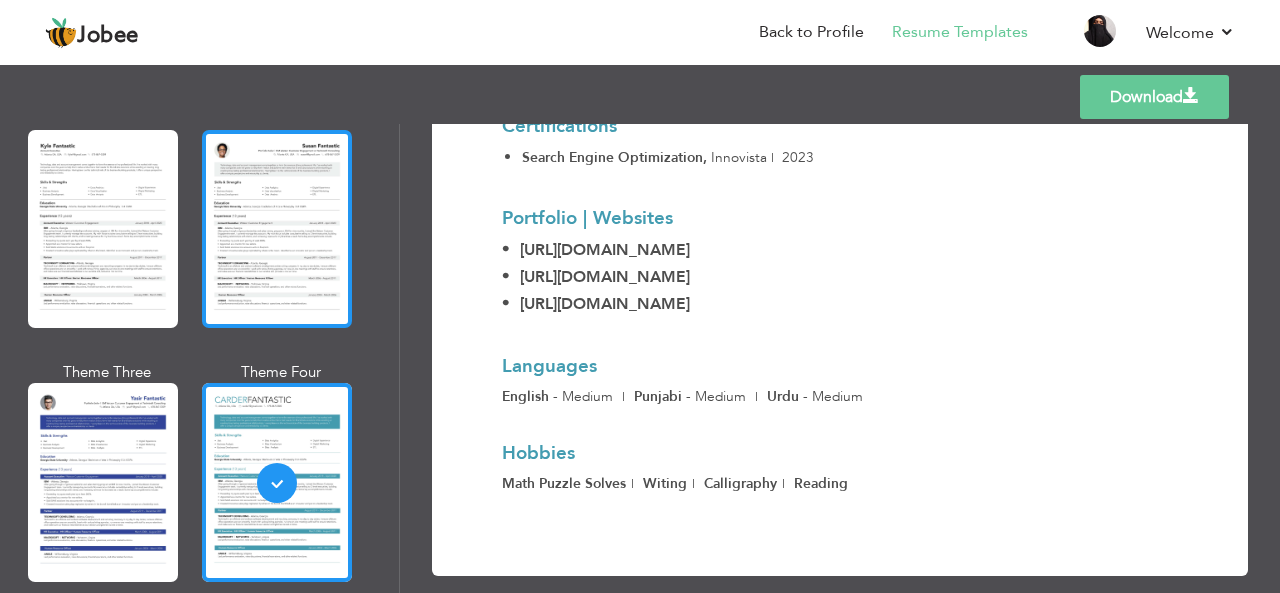click at bounding box center (277, 229) 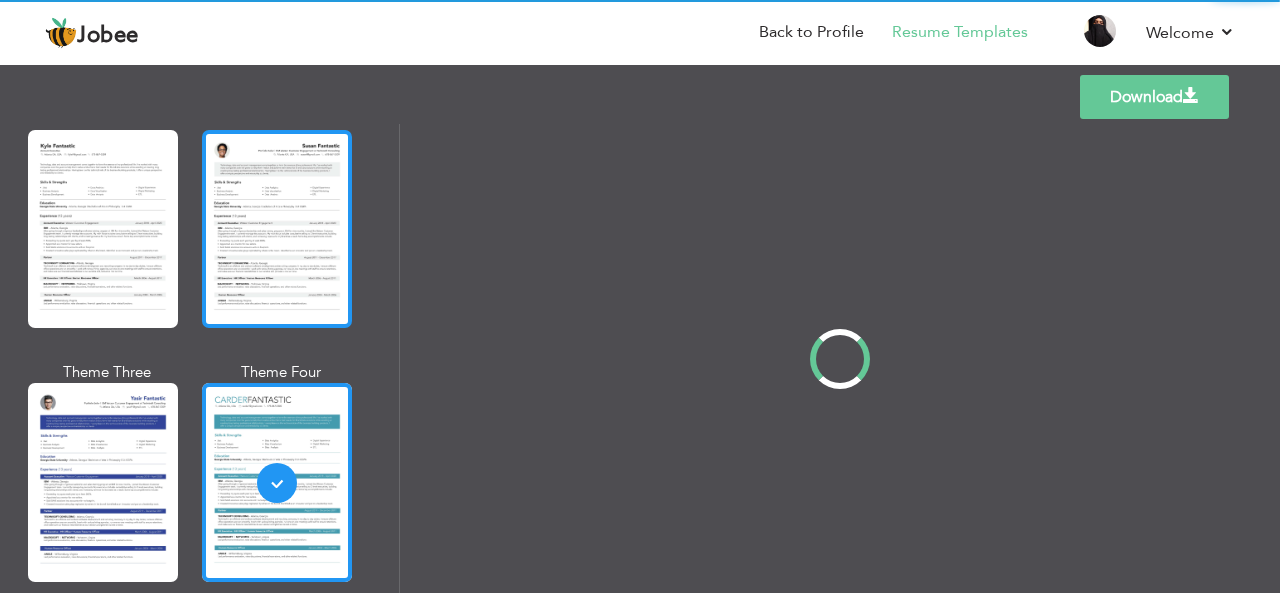 scroll, scrollTop: 0, scrollLeft: 0, axis: both 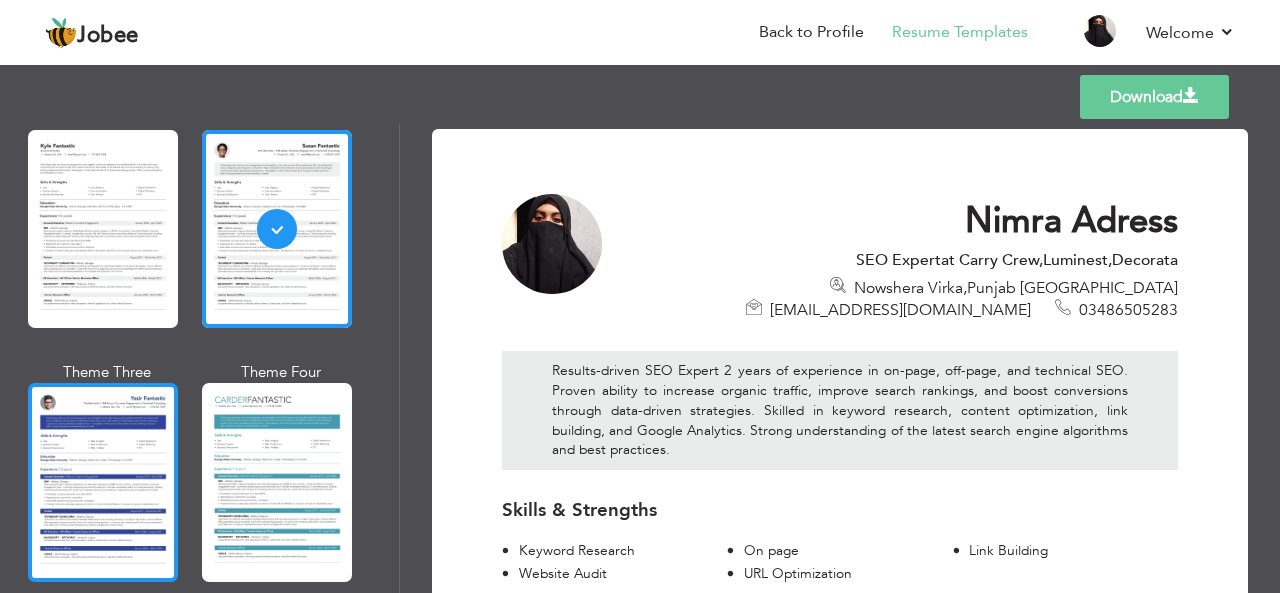 click at bounding box center (103, 482) 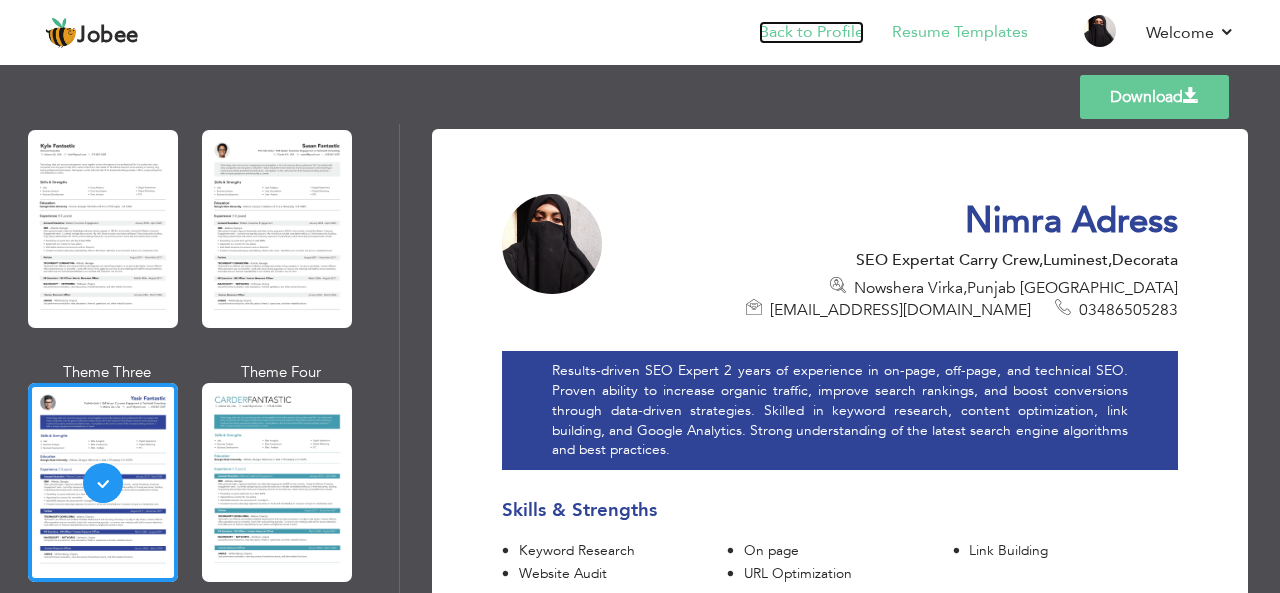 click on "Back to Profile" at bounding box center [811, 32] 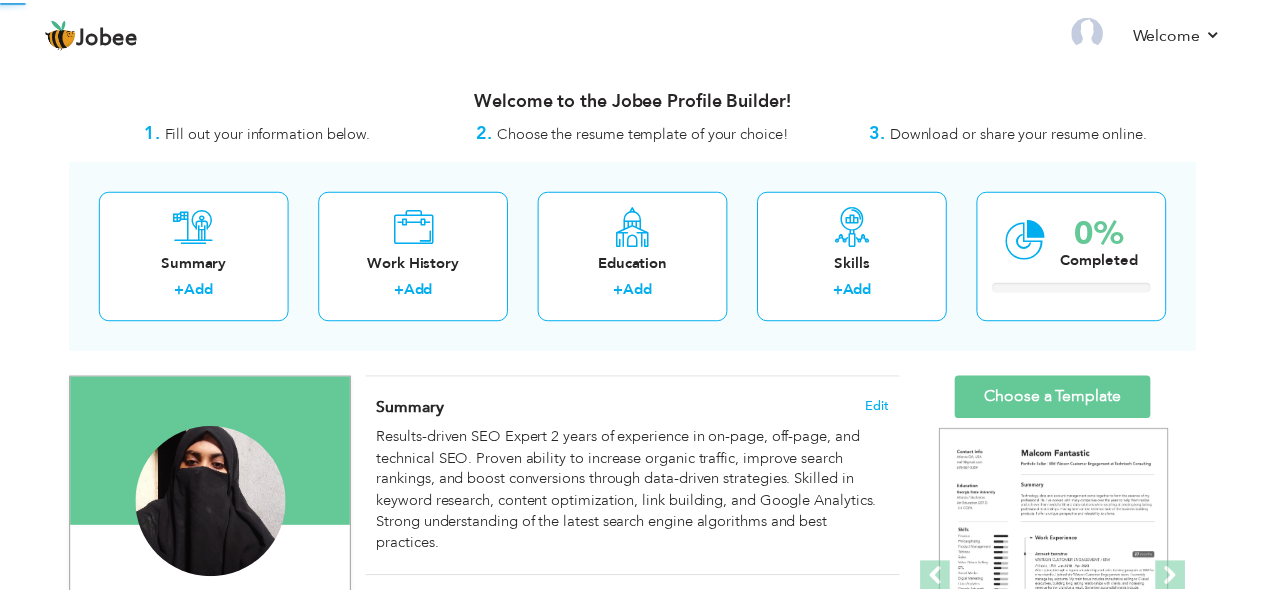 scroll, scrollTop: 0, scrollLeft: 0, axis: both 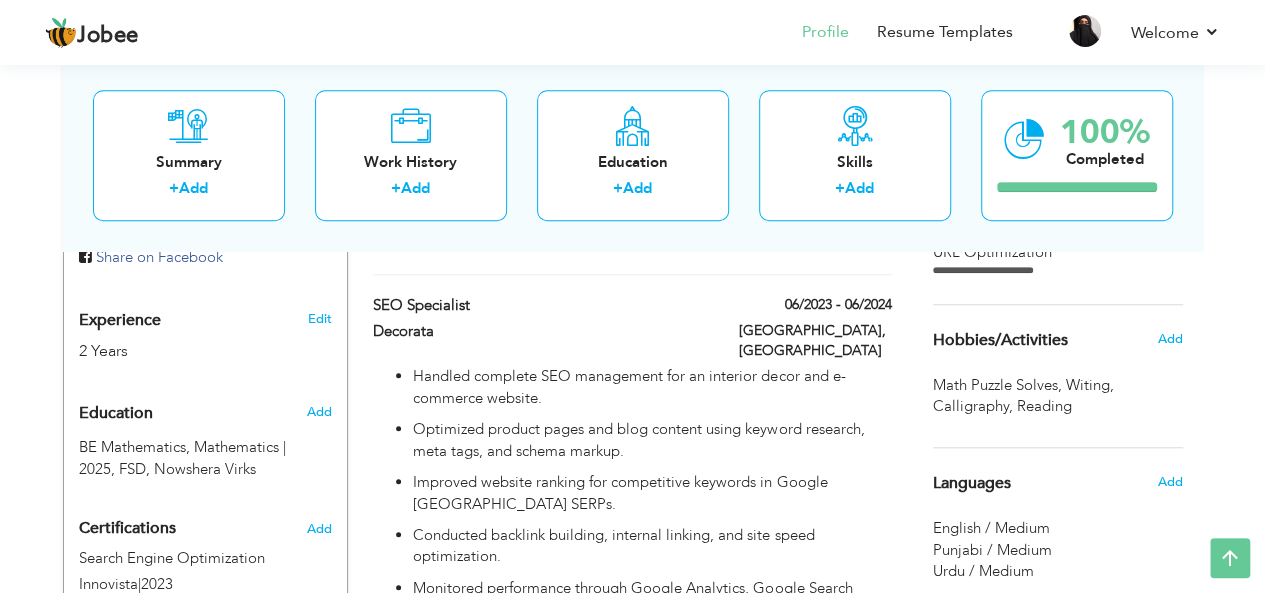 click on "Add" at bounding box center [322, 412] 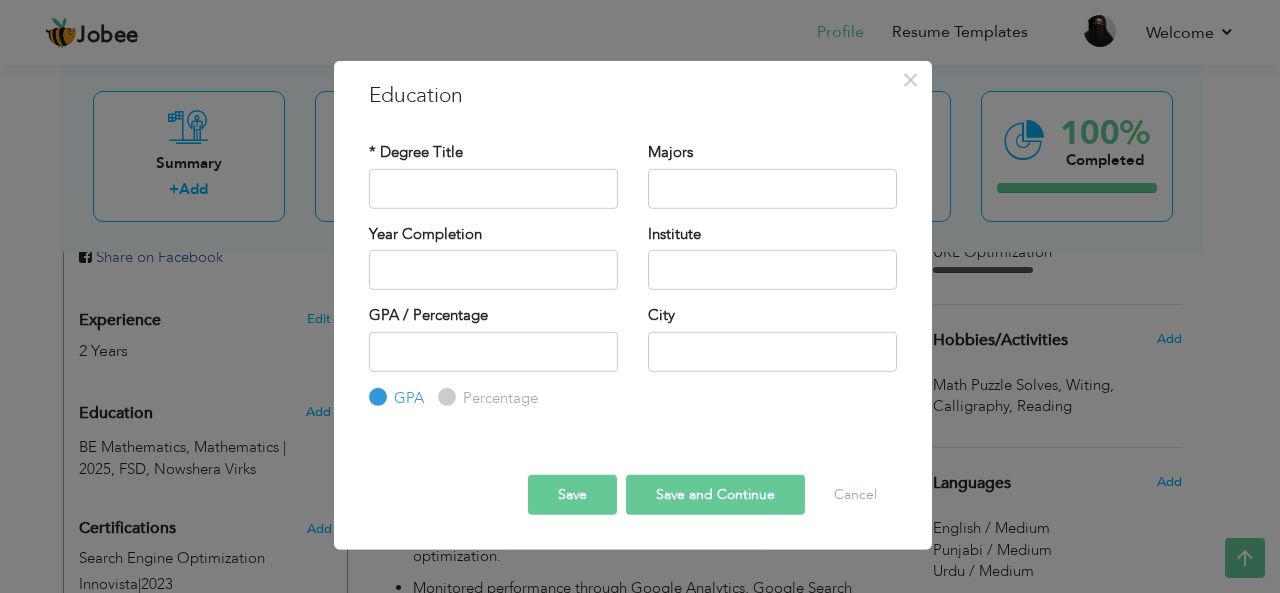click on "×
Education
* Degree Title
Majors
Year Completion Institute GPA" at bounding box center [640, 296] 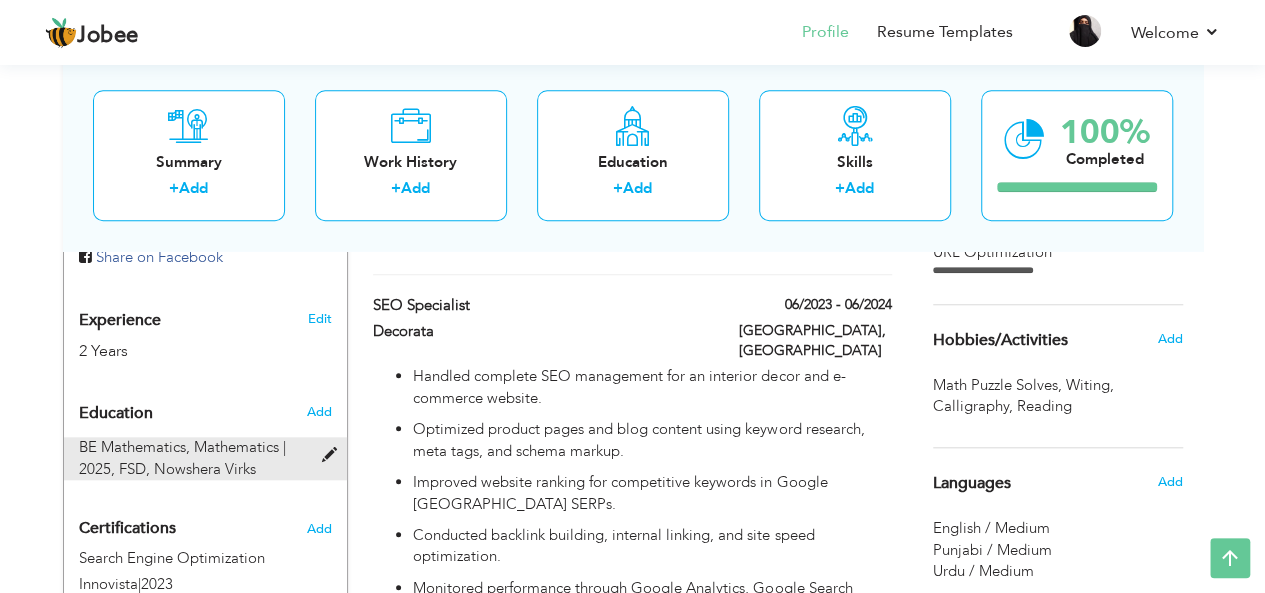 click on "BE Mathematics,  Mathematics  |  2025,
FSD, Nowshera Virks" at bounding box center [193, 458] 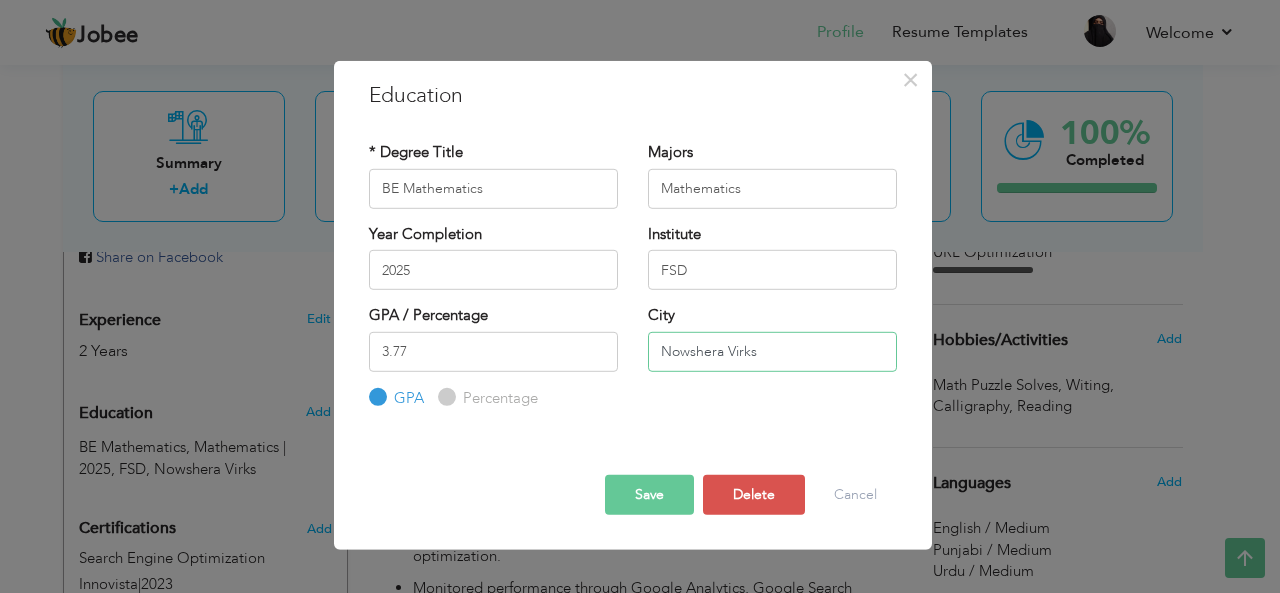 click on "Nowshera Virks" at bounding box center (772, 351) 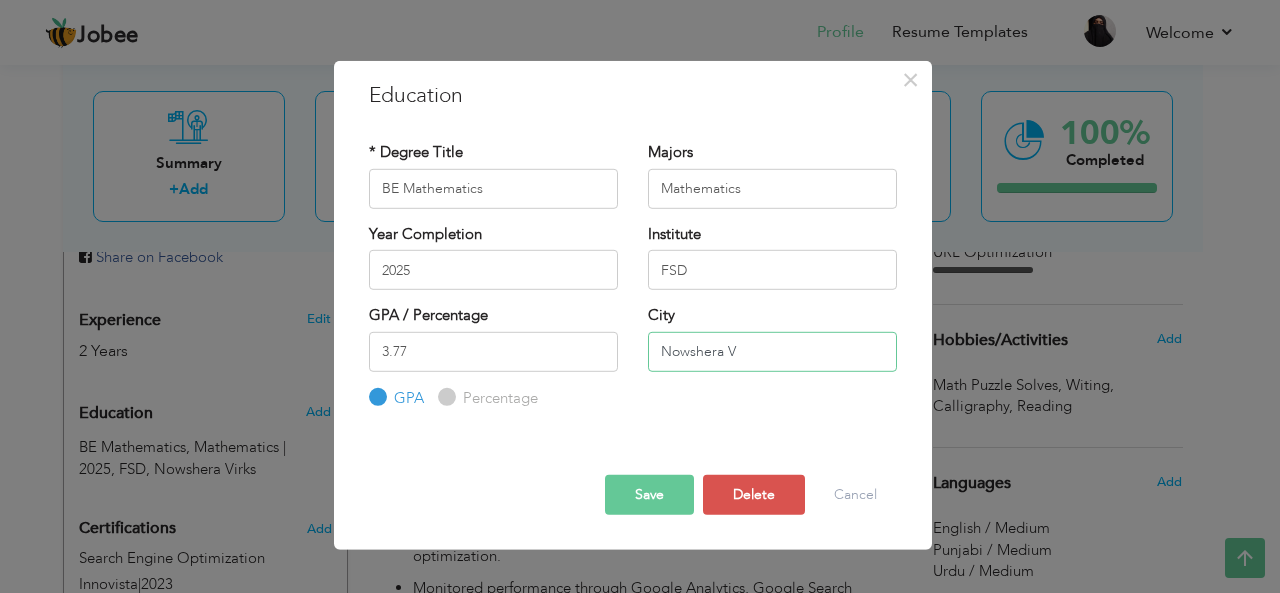 type on "Nowshera V" 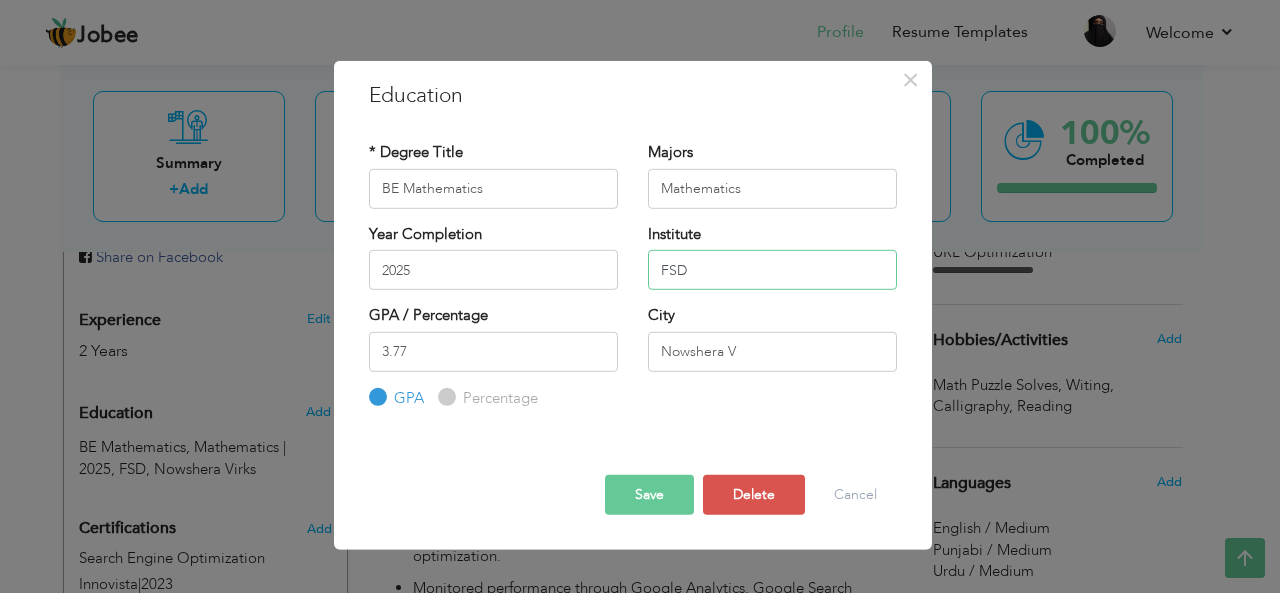 click on "FSD" at bounding box center [772, 270] 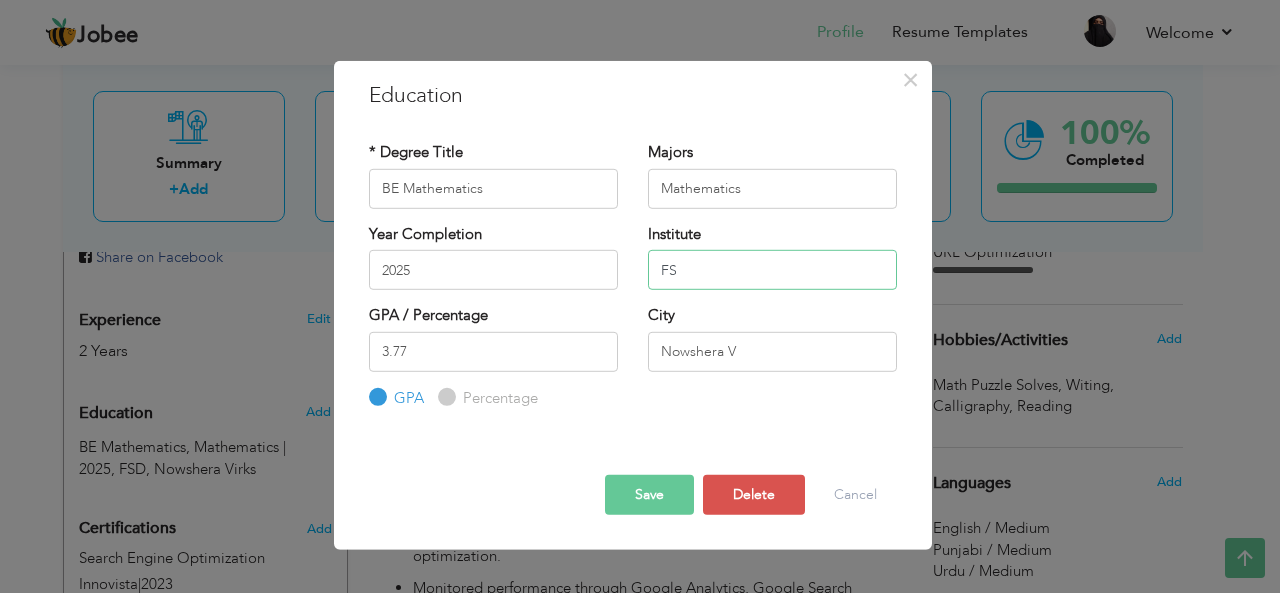 type on "F" 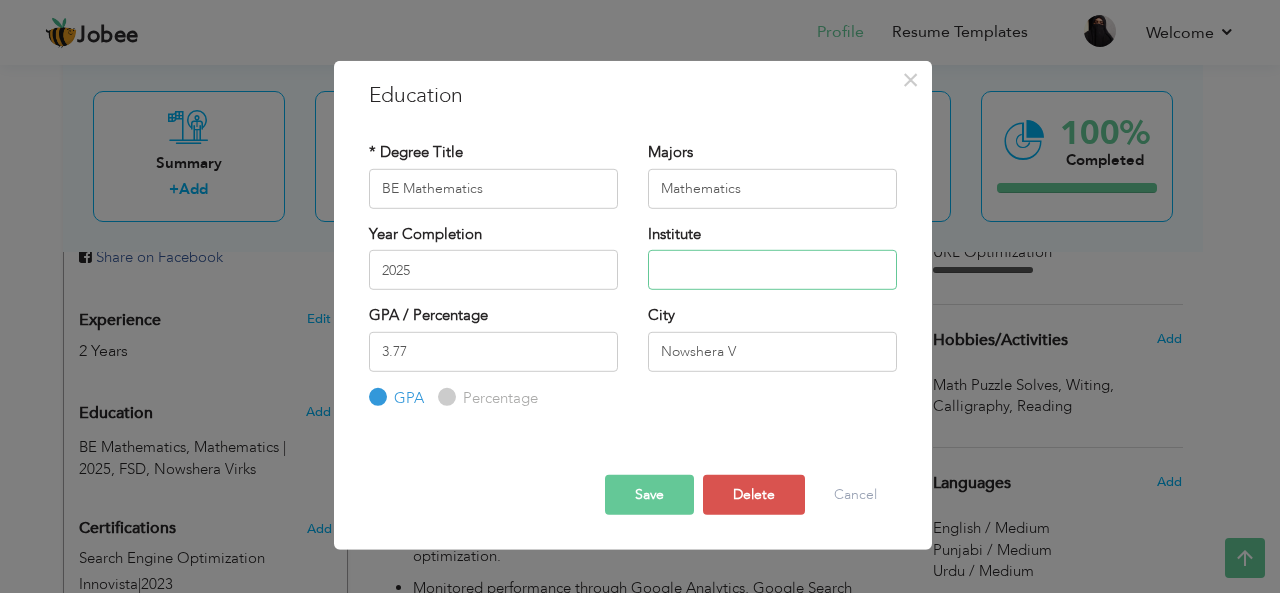 type 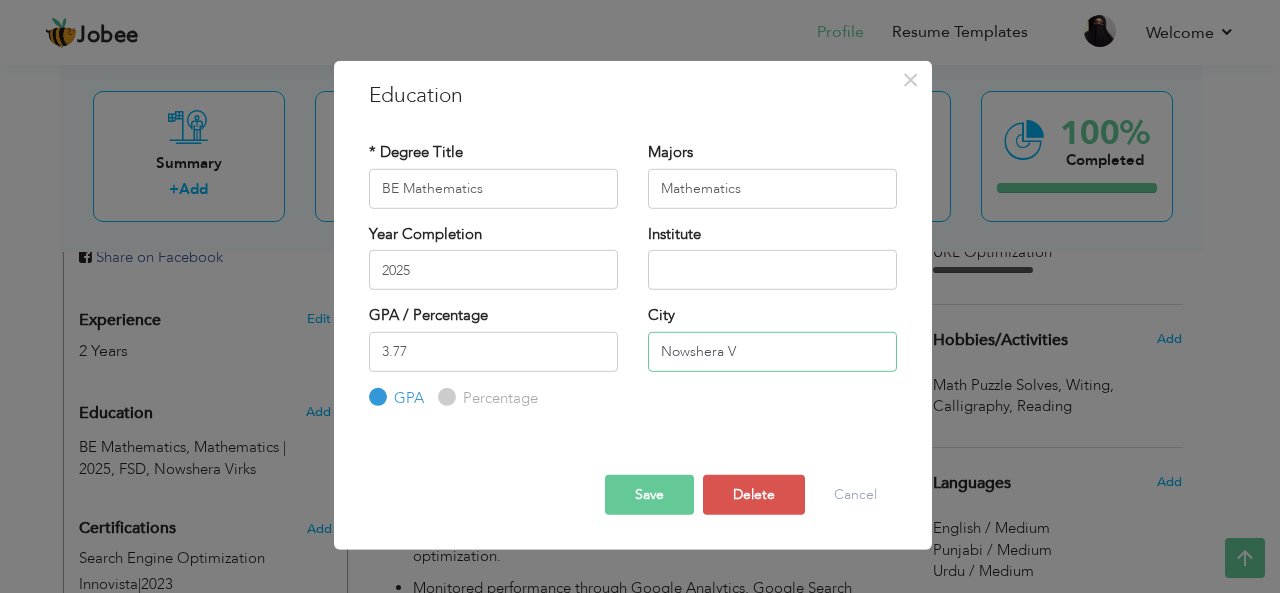 click on "Nowshera V" at bounding box center (772, 351) 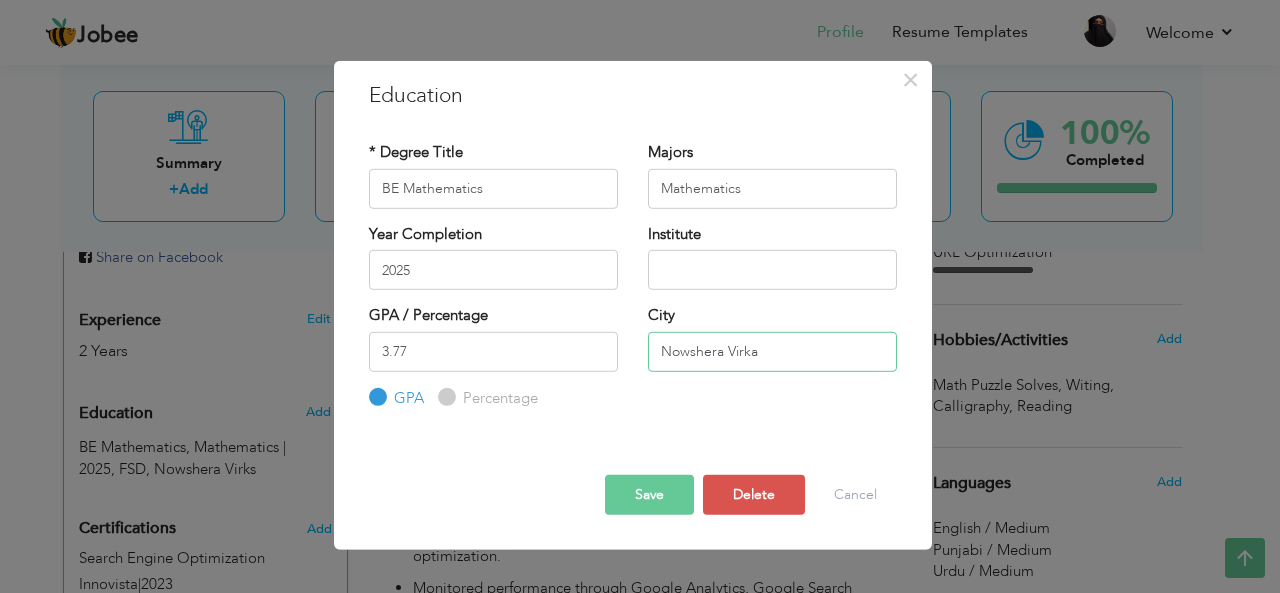 type on "Nowshera Virka" 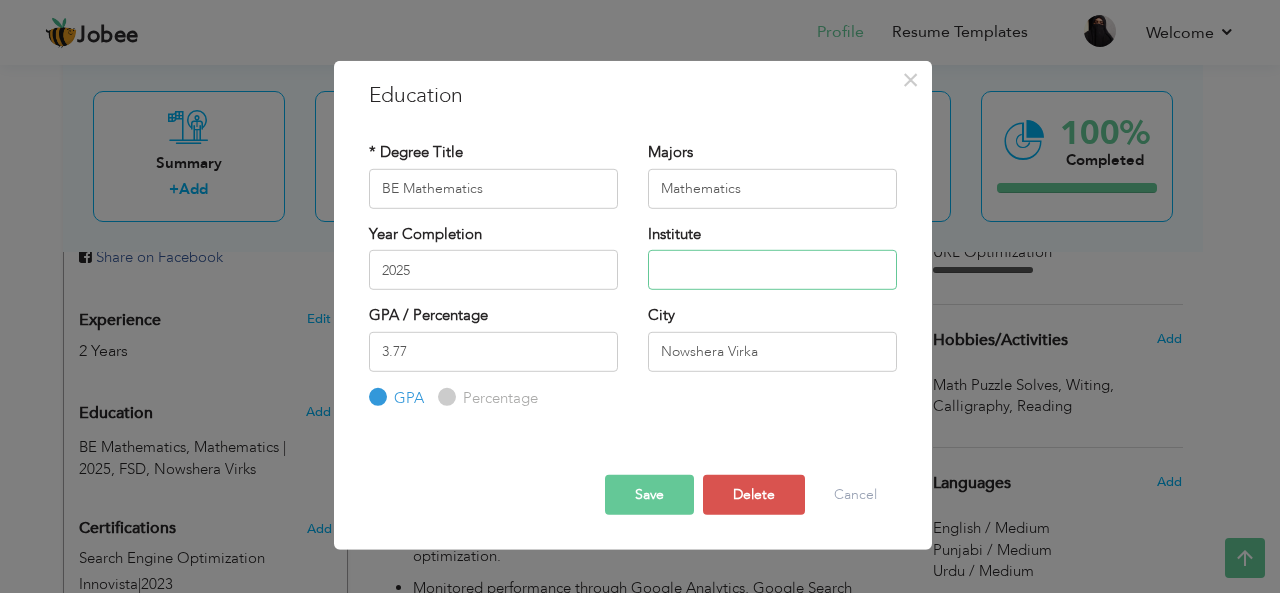 click at bounding box center [772, 270] 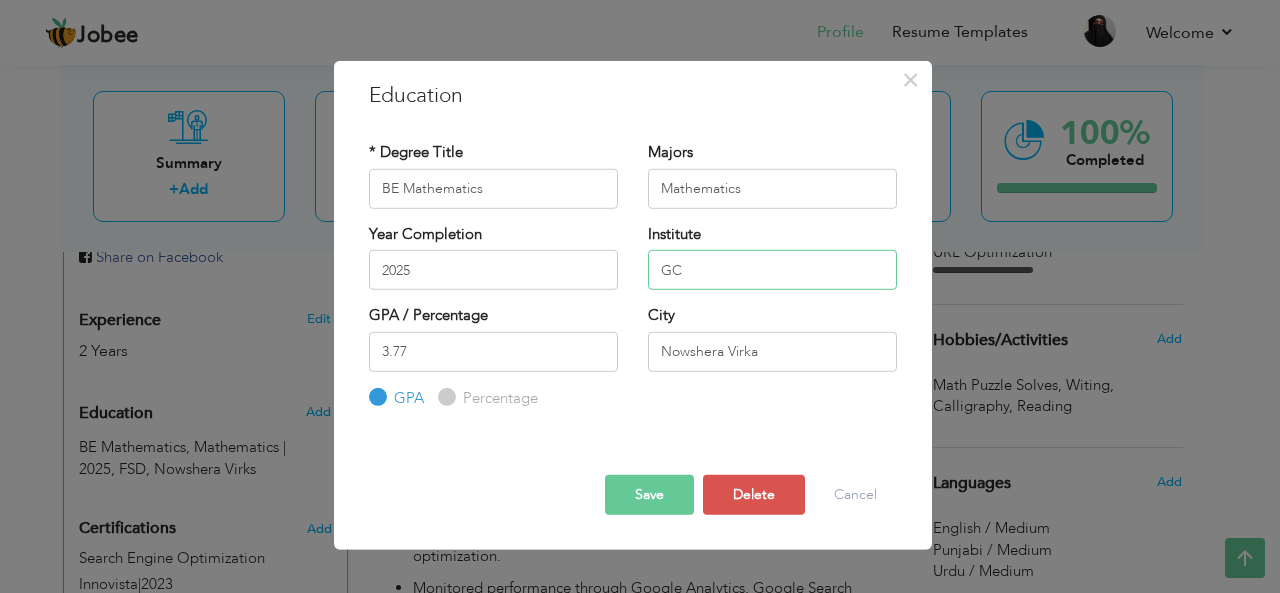 click on "GC" at bounding box center [772, 270] 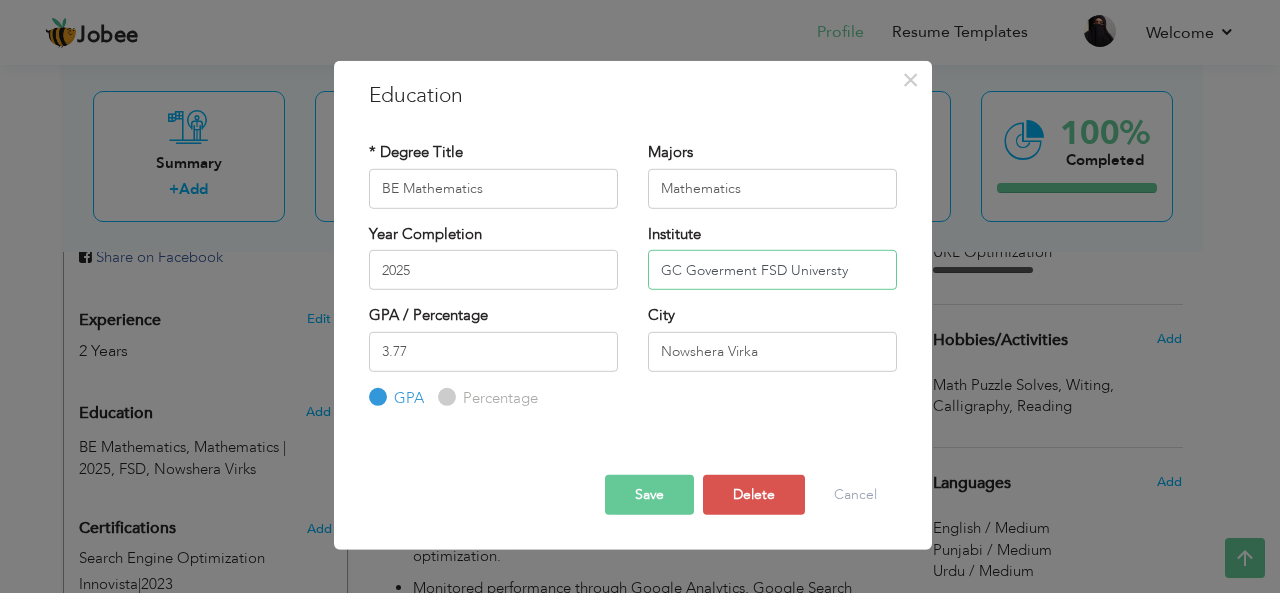 type on "GC Goverment FSD Universty" 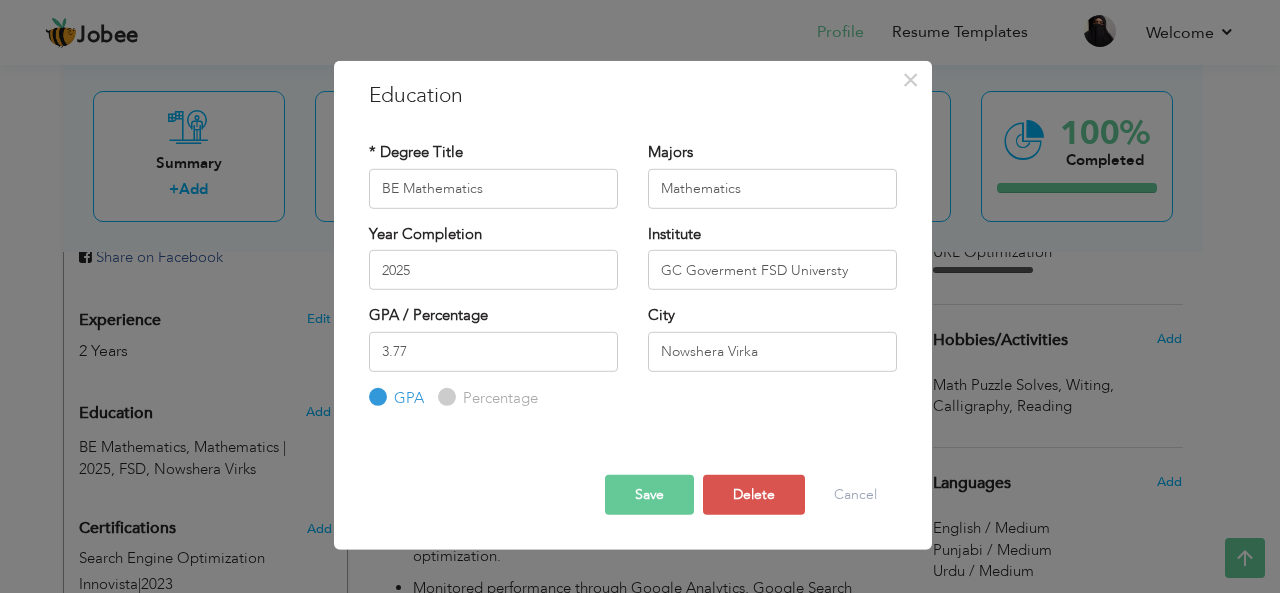 click on "GPA / Percentage
3.77
GPA
Percentage" at bounding box center [633, 357] 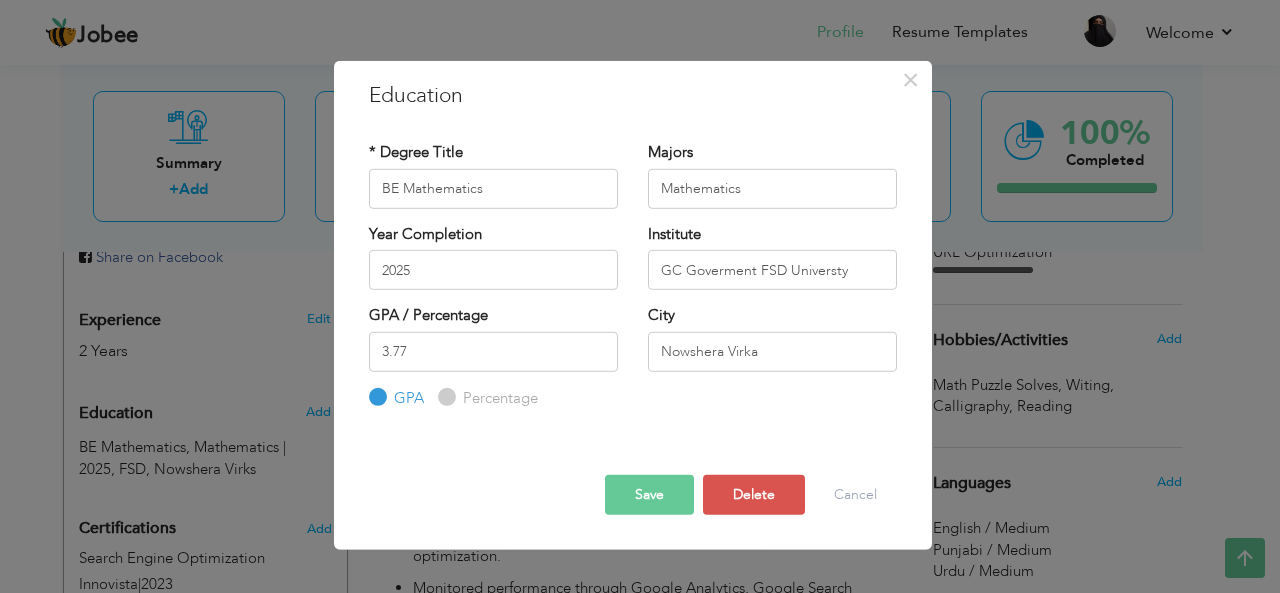 click on "Save" at bounding box center (649, 495) 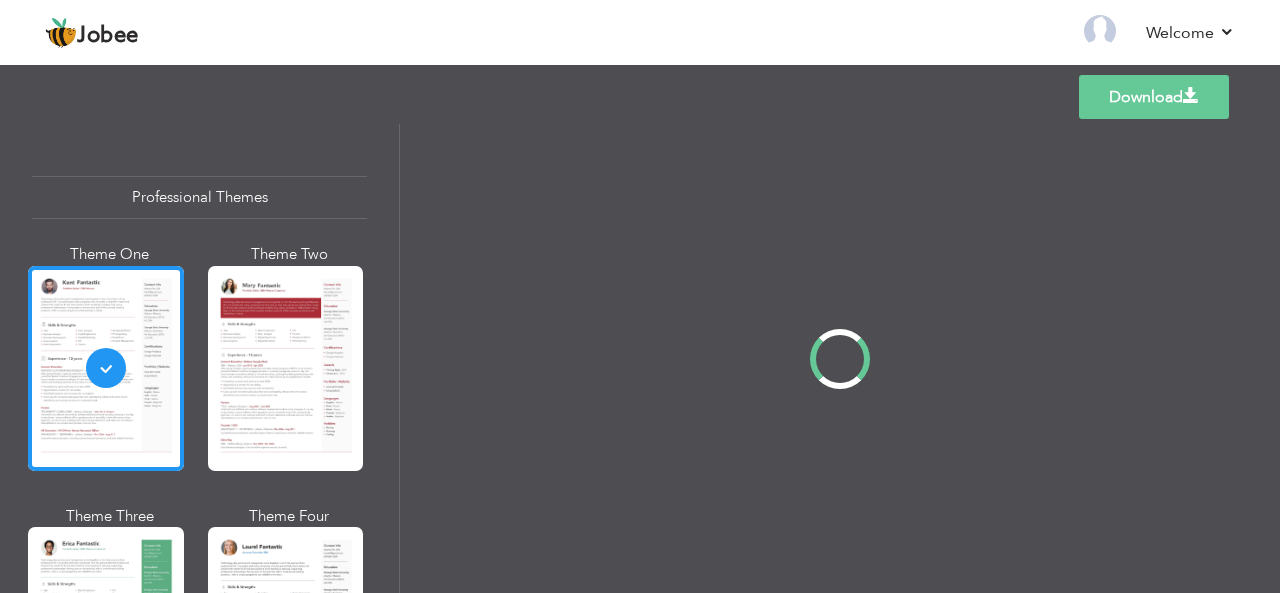 scroll, scrollTop: 0, scrollLeft: 0, axis: both 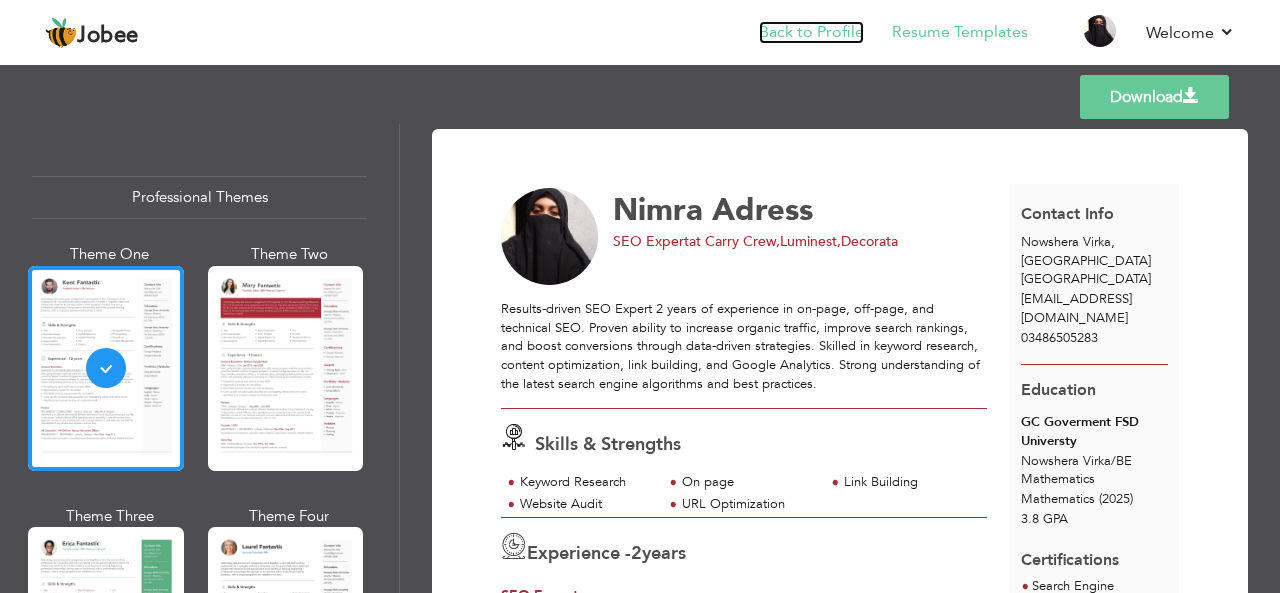 click on "Back to Profile" at bounding box center [811, 32] 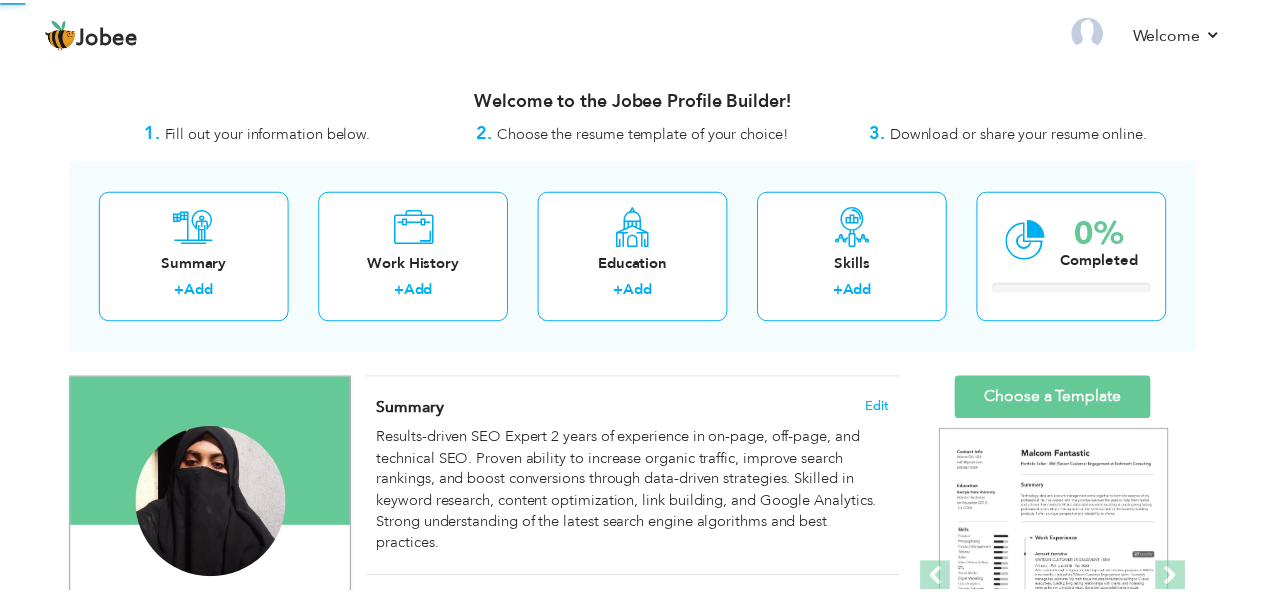 scroll, scrollTop: 0, scrollLeft: 0, axis: both 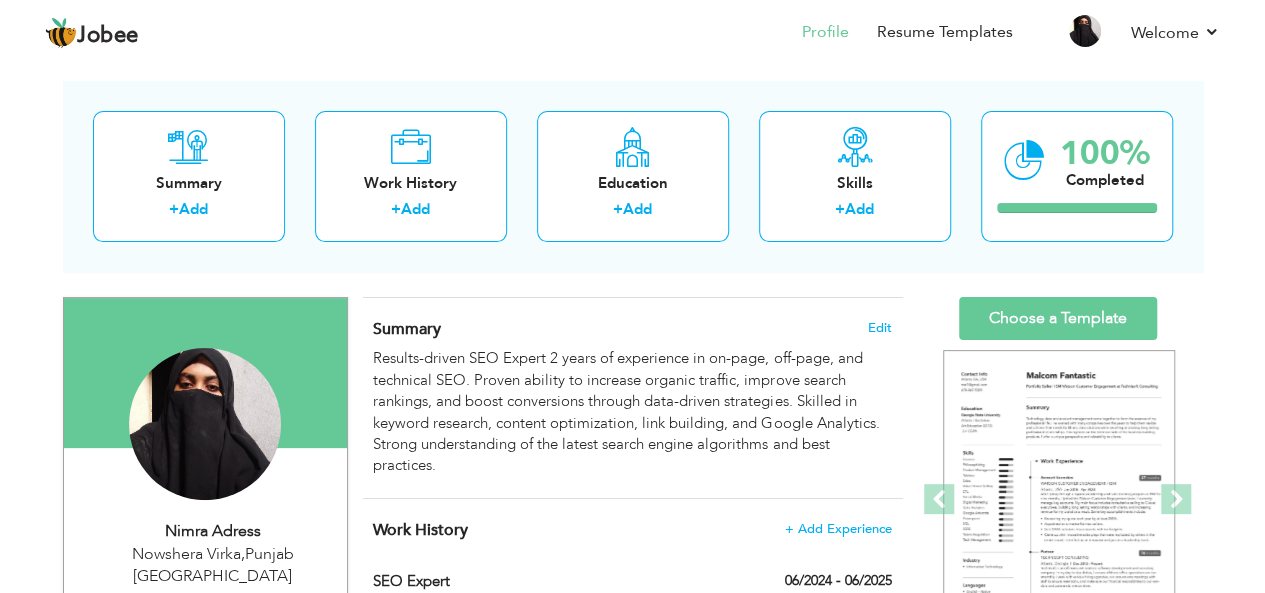 click on "Jobee
Profile
Resume Templates
Resume Templates
Cover Letters
About
My Resume
Welcome
Settings
Log off" at bounding box center [632, 216] 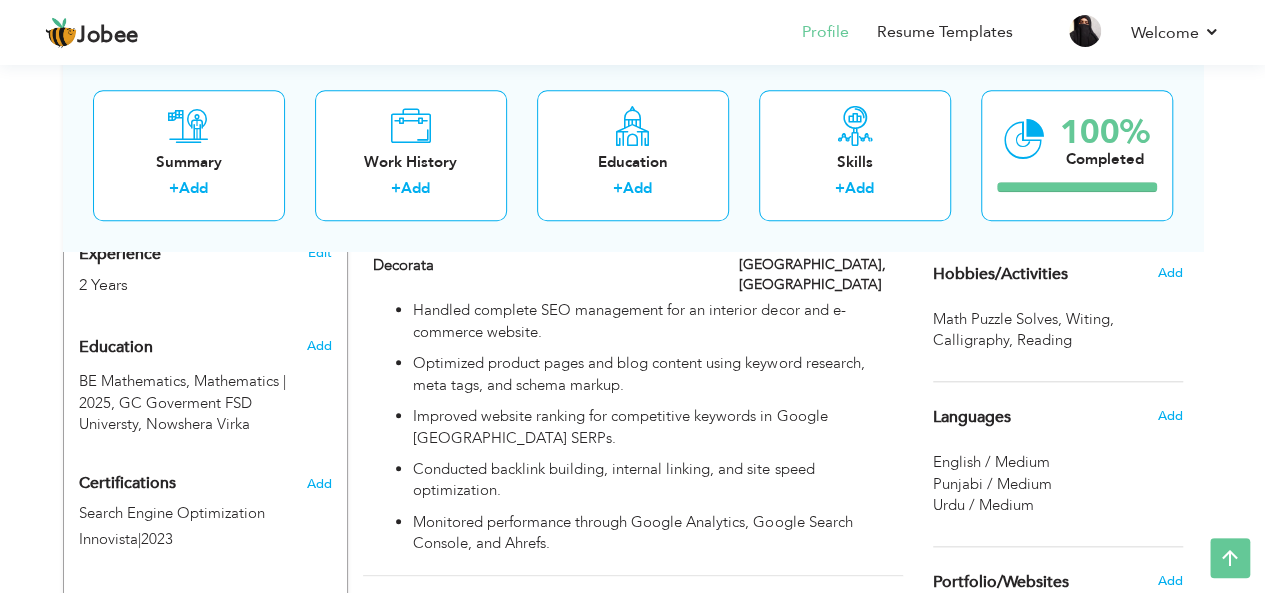 scroll, scrollTop: 826, scrollLeft: 0, axis: vertical 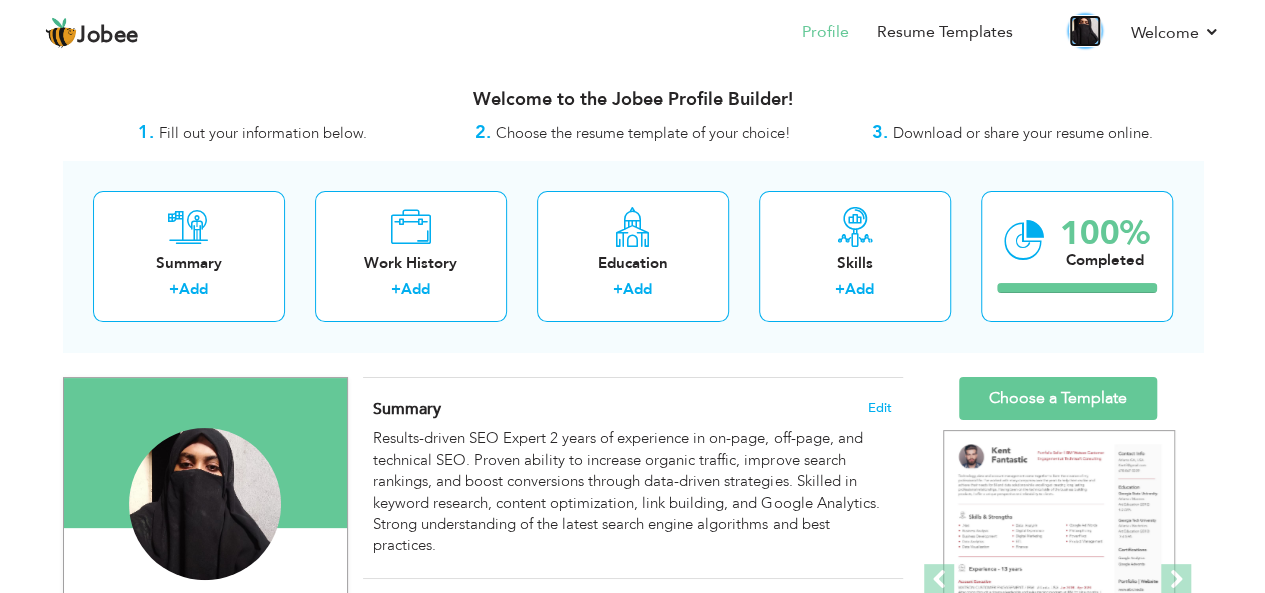 click at bounding box center [1085, 31] 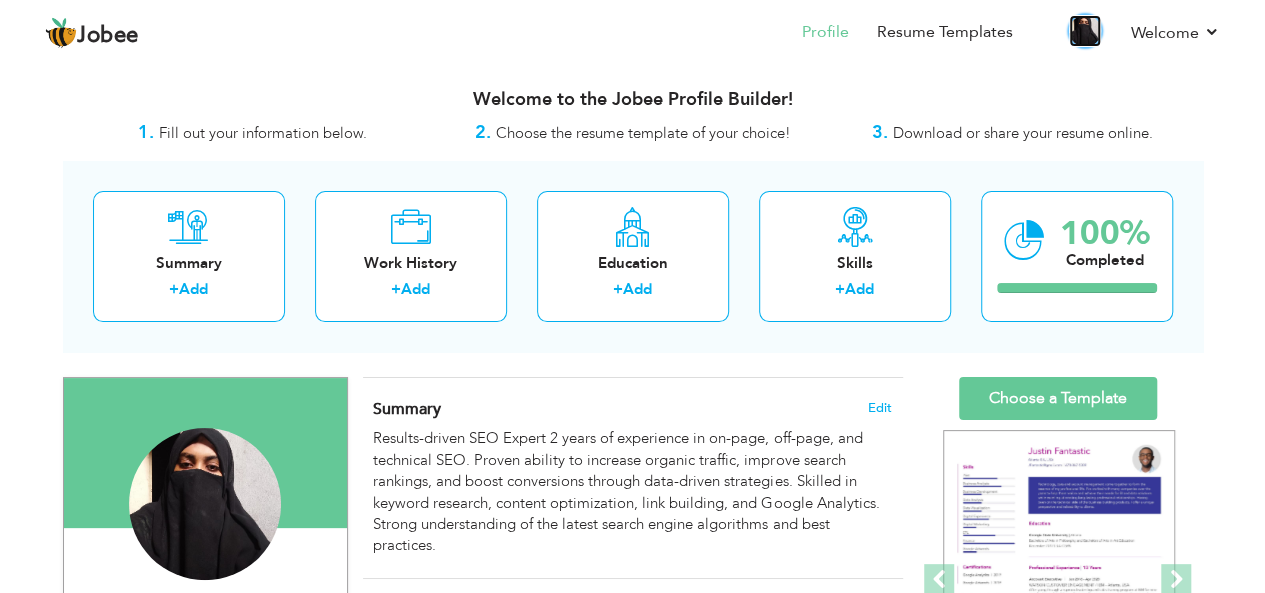 click at bounding box center (1085, 31) 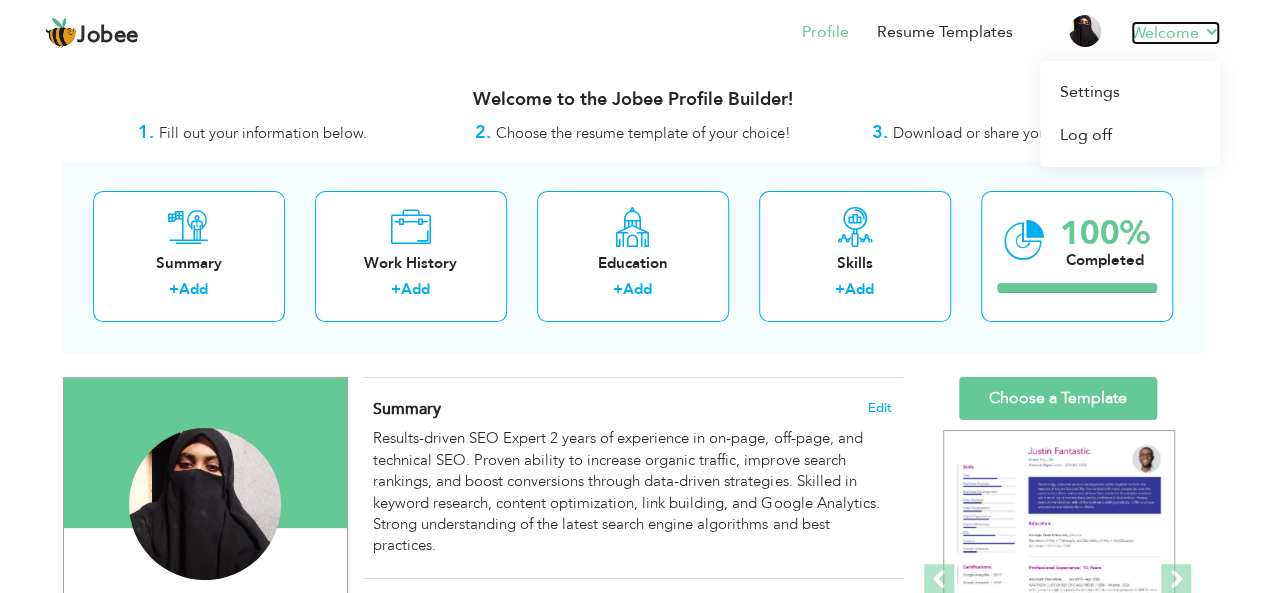 click on "Welcome" at bounding box center (1175, 33) 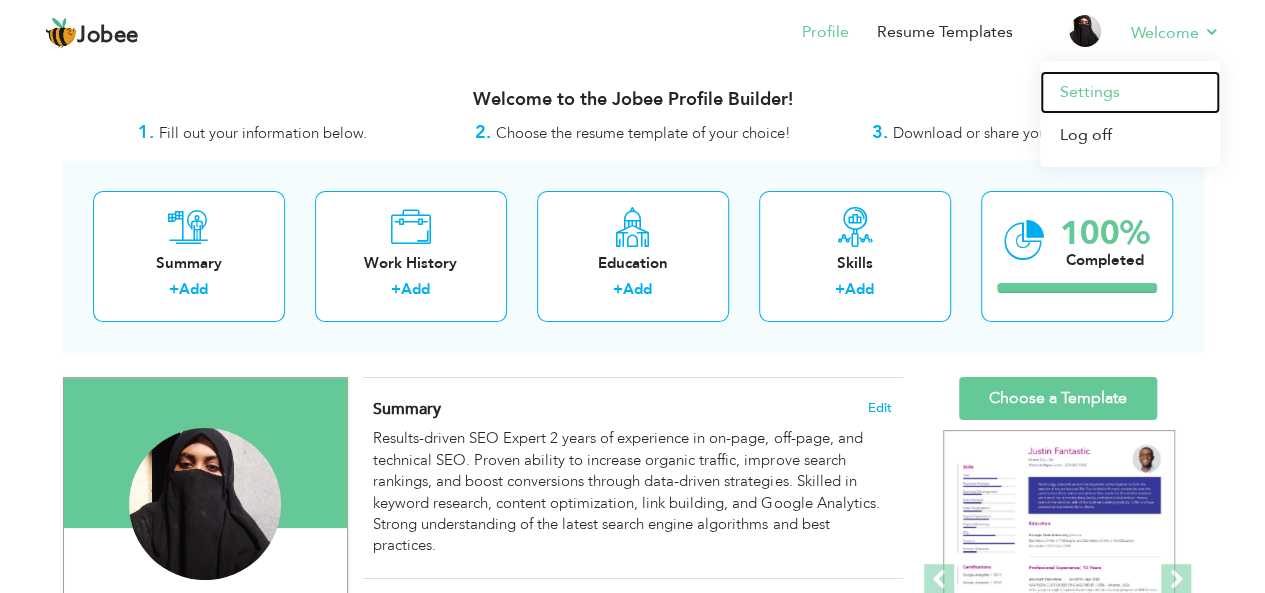 click on "Settings" at bounding box center [1130, 92] 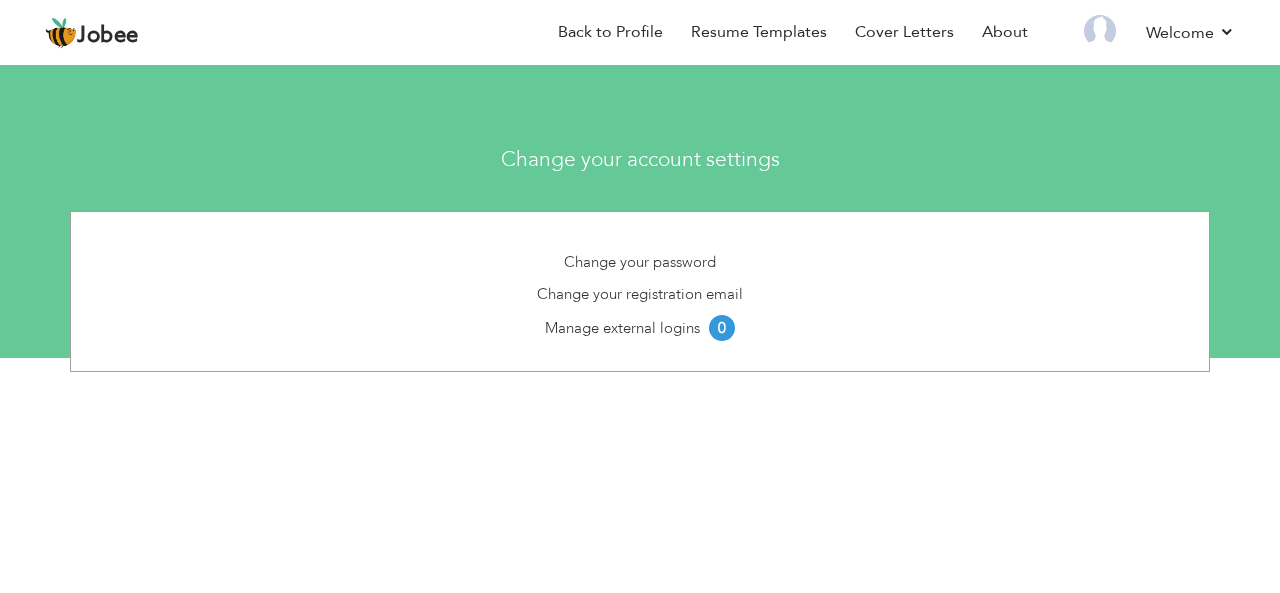 scroll, scrollTop: 0, scrollLeft: 0, axis: both 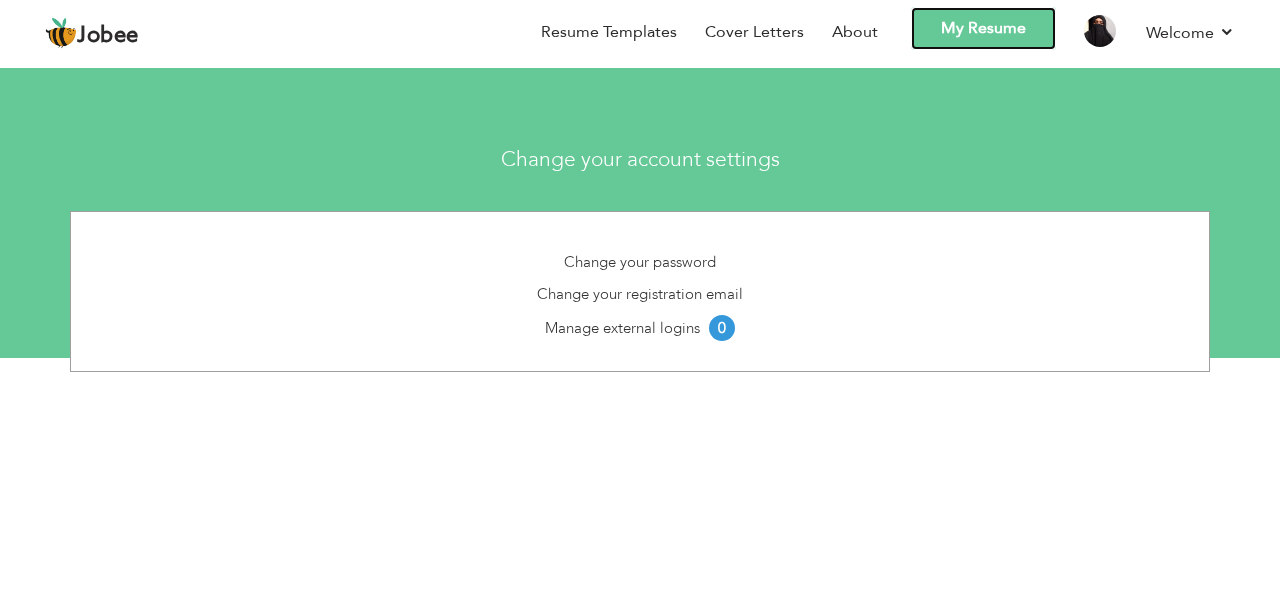 click on "My Resume" at bounding box center (983, 28) 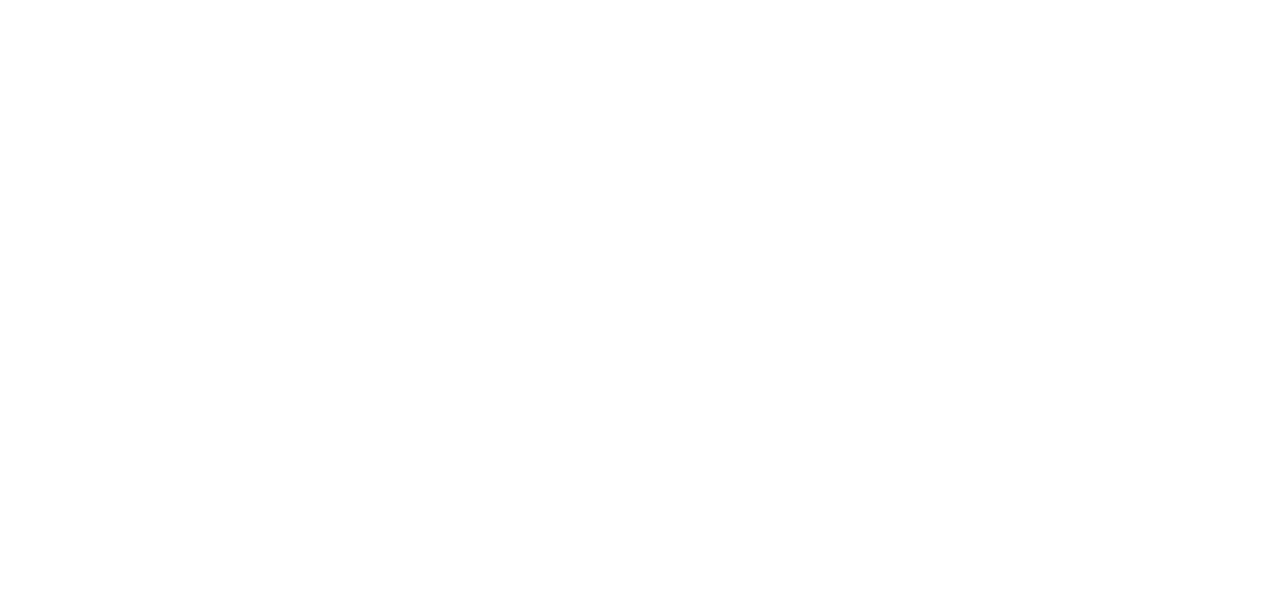 scroll, scrollTop: 0, scrollLeft: 0, axis: both 